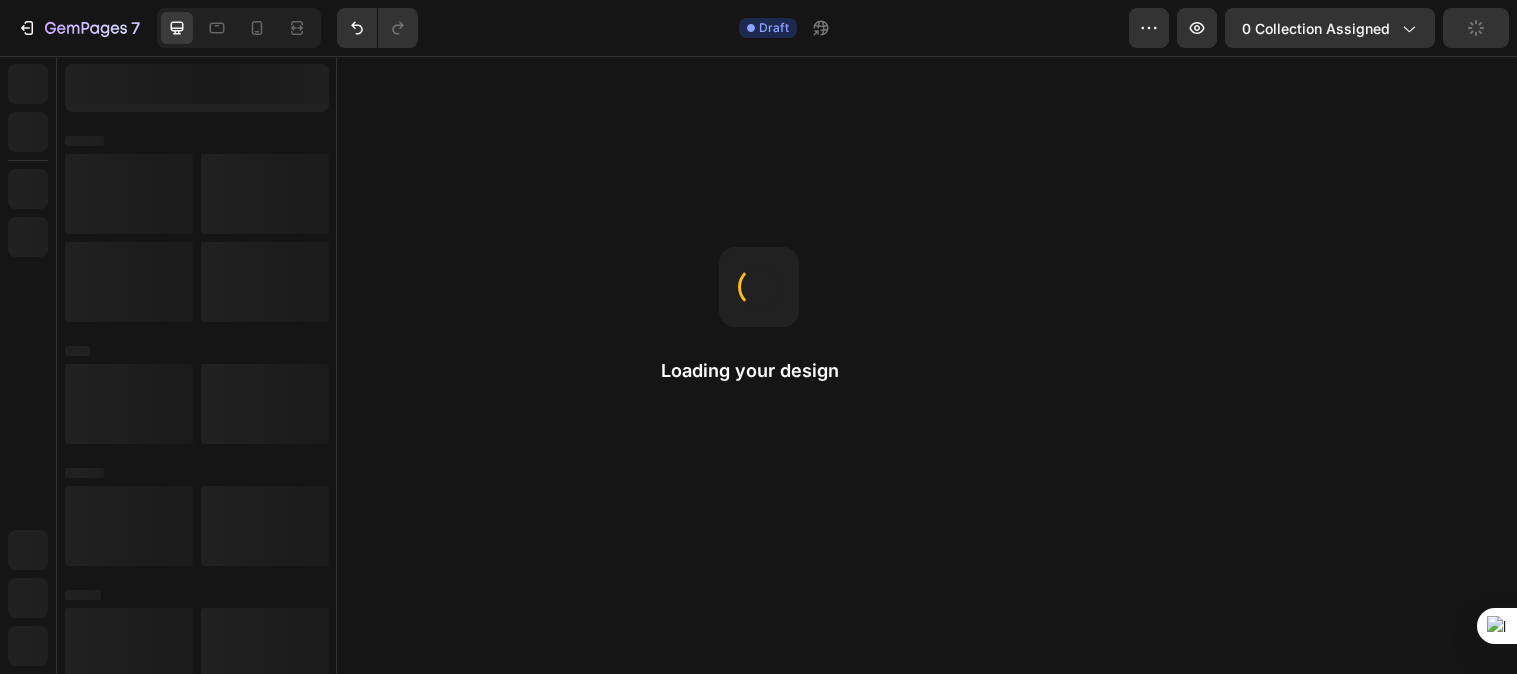 scroll, scrollTop: 0, scrollLeft: 0, axis: both 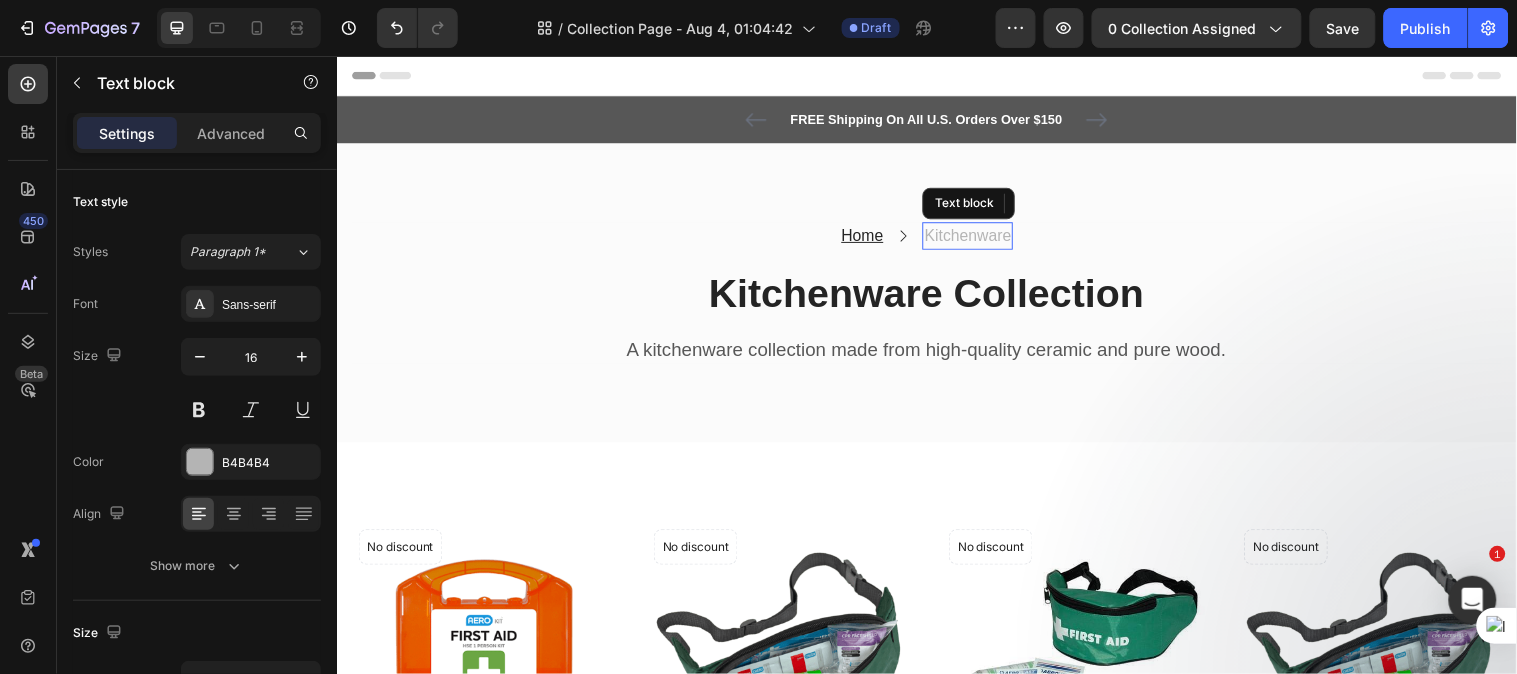 click on "Kitchenware" at bounding box center (978, 238) 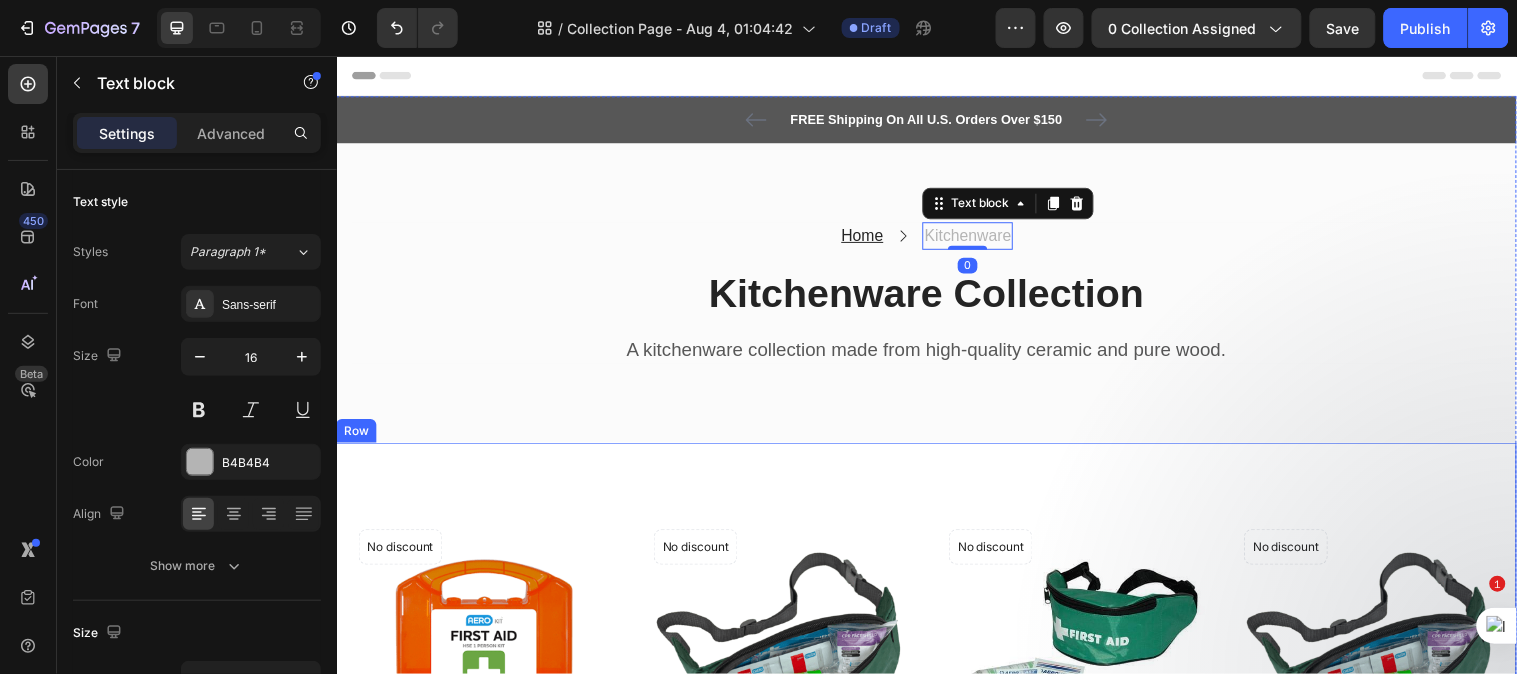 click on "Product Images & Gallery No discount   Not be displayed when published Product Badge Row AEROKIT 1 Person First Aid Kit – Compact Essentials for Travel & Work (P) Title £8.45 (P) Price (P) Price No compare price (P) Price Row Row Add to cart (P) Cart Button Product List Product Images & Gallery No discount   Not be displayed when published Product Badge Row AEROKIT 1 Person First Aid Zipper Pouch with 20ml Eyewash – Mobile Kit (P) Title £9.53 (P) Price (P) Price No compare price (P) Price Row Row Add to cart (P) Cart Button Product List Product Images & Gallery No discount   Not be displayed when published Product Badge Row AEROKIT 1 Person Bum Bag Kit with AeroShield Face Shield – Travel Ready (P) Title £9.99 (P) Price (P) Price No compare price (P) Price Row Row Add to cart (P) Cart Button Product List Product Images & Gallery No discount   Not be displayed when published Product Badge Row AEROKIT 1 Person First Aid Kit in Bum Bag – Compact Emergency Kit (P) Title £8.52 (P) Price (P) Price Row" at bounding box center (936, 1259) 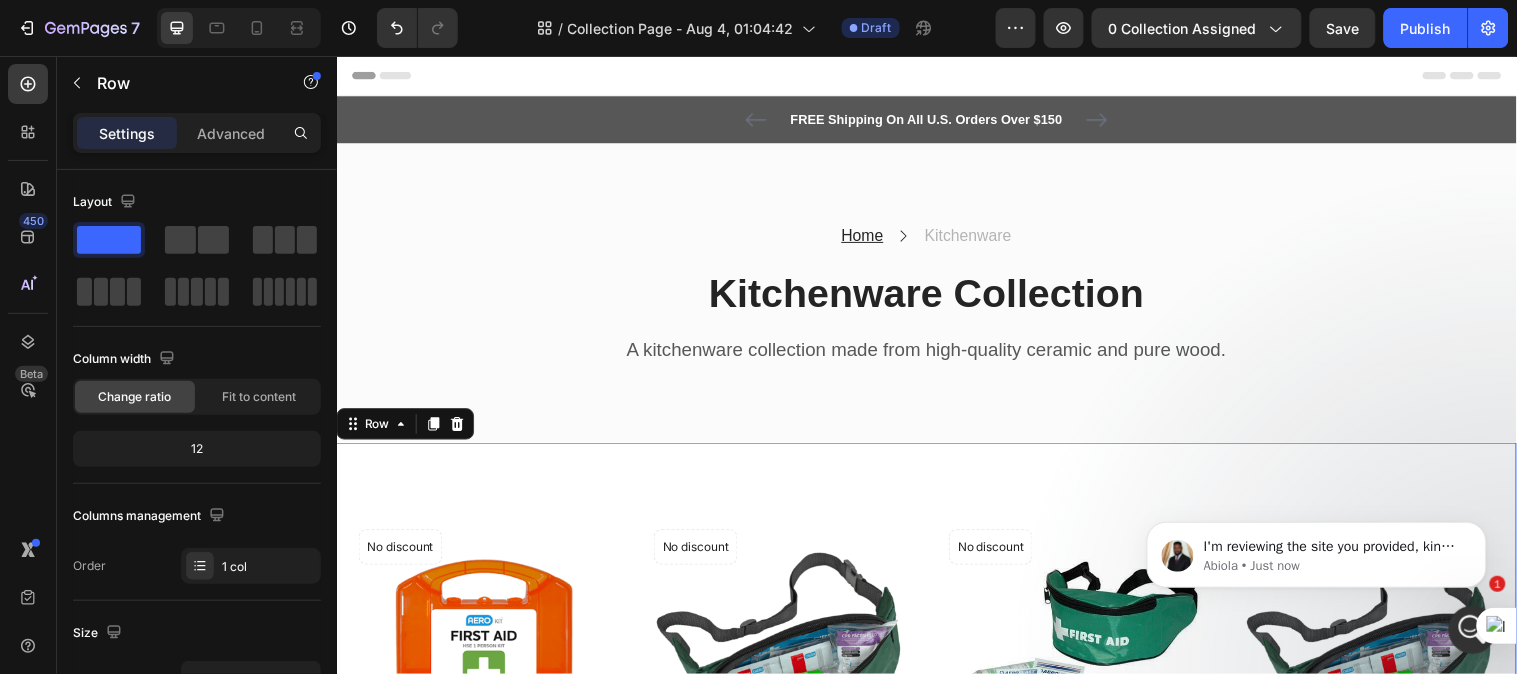 scroll, scrollTop: 0, scrollLeft: 0, axis: both 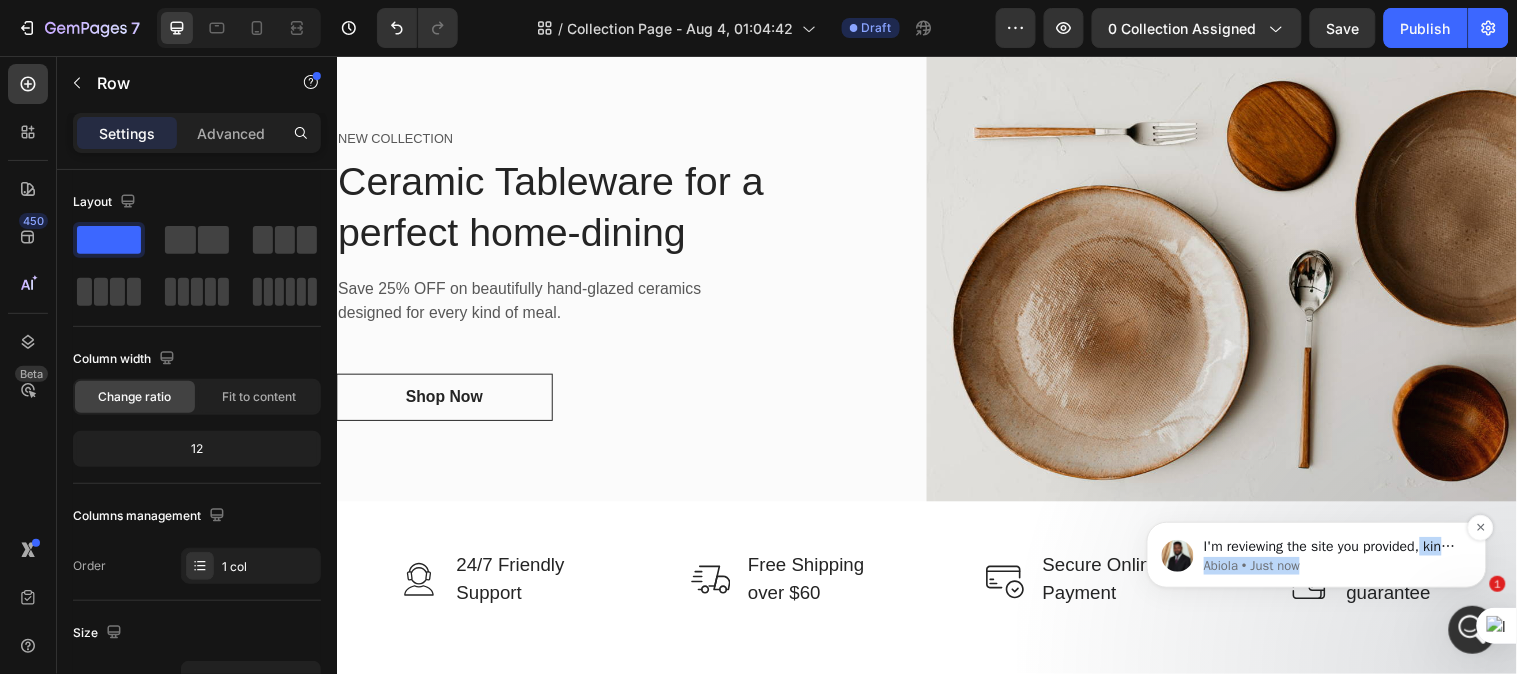 click on "I'm reviewing the site you provided, kindly allow me some time to check things out [NAME] • Just now" at bounding box center (1332, 555) 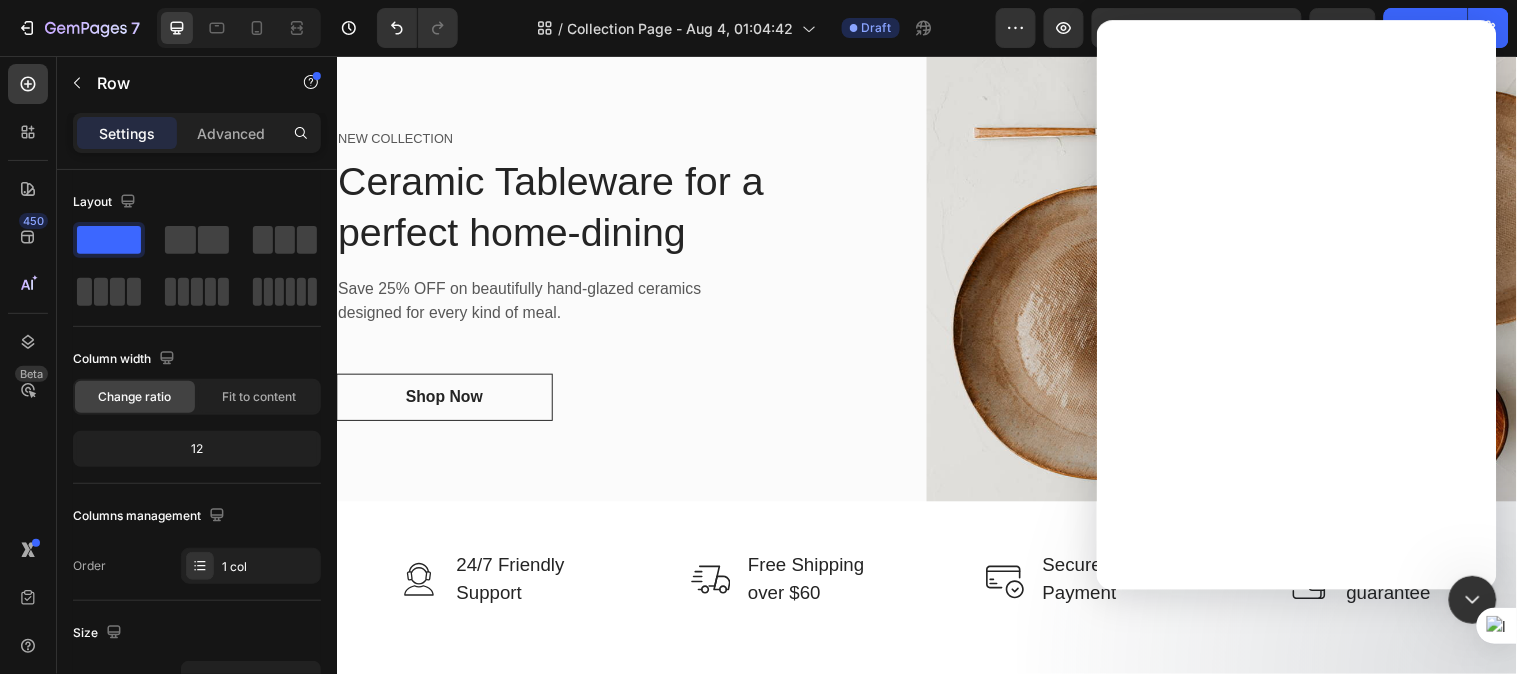 scroll, scrollTop: 0, scrollLeft: 0, axis: both 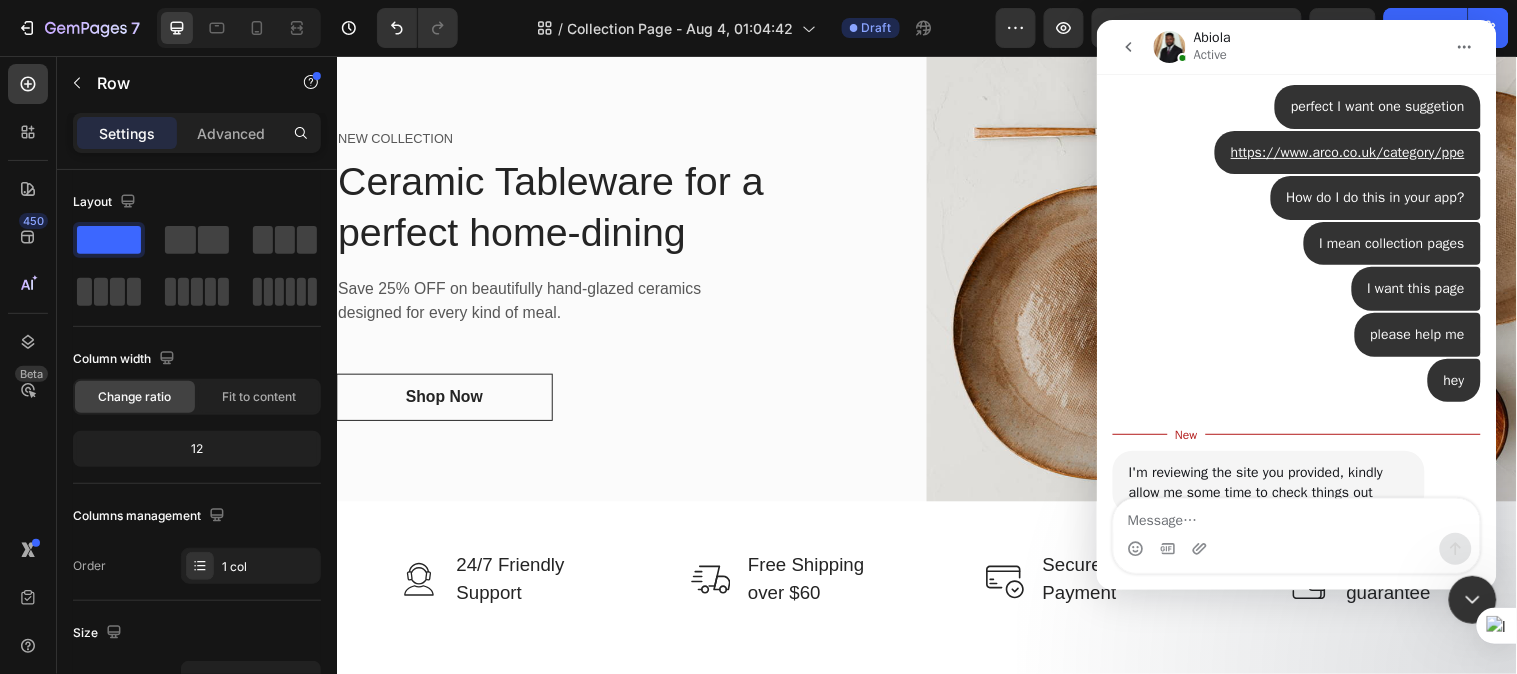 click at bounding box center (1296, 515) 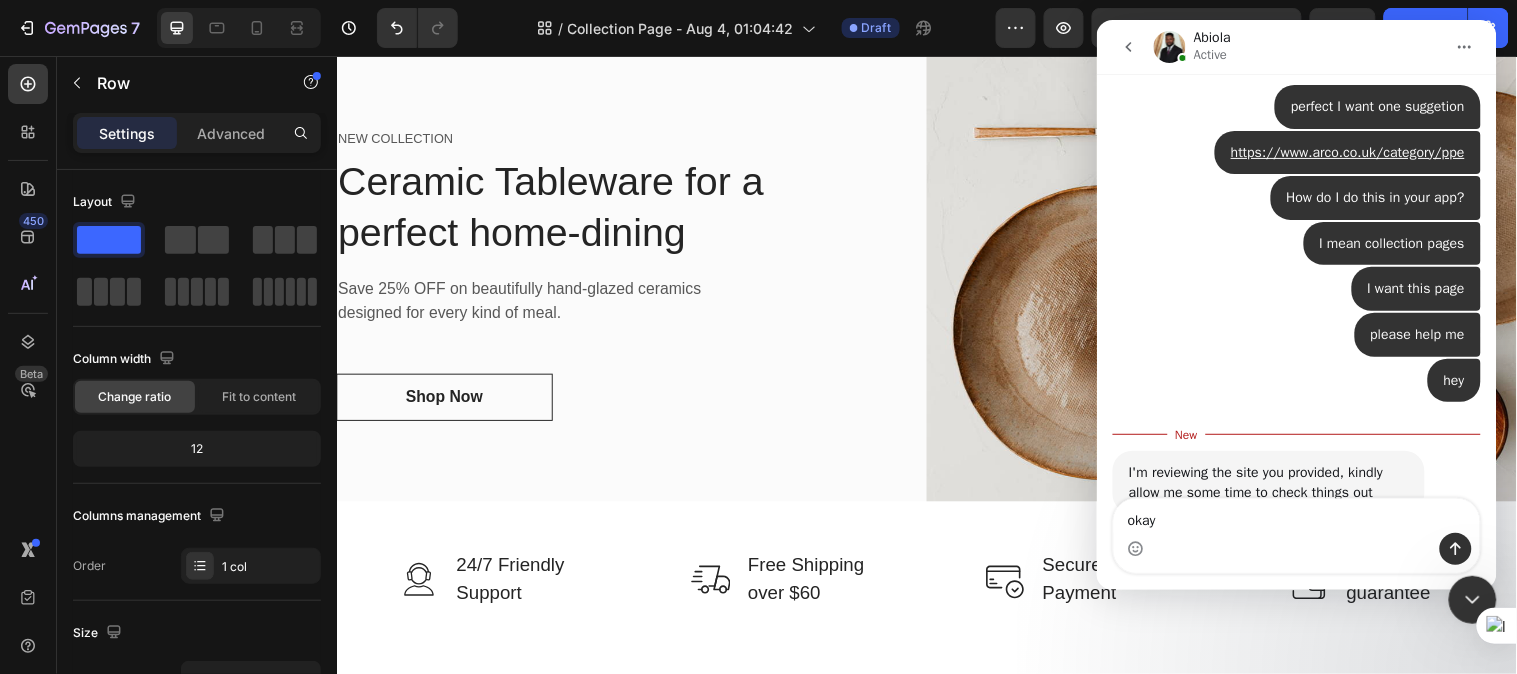 type on "okay" 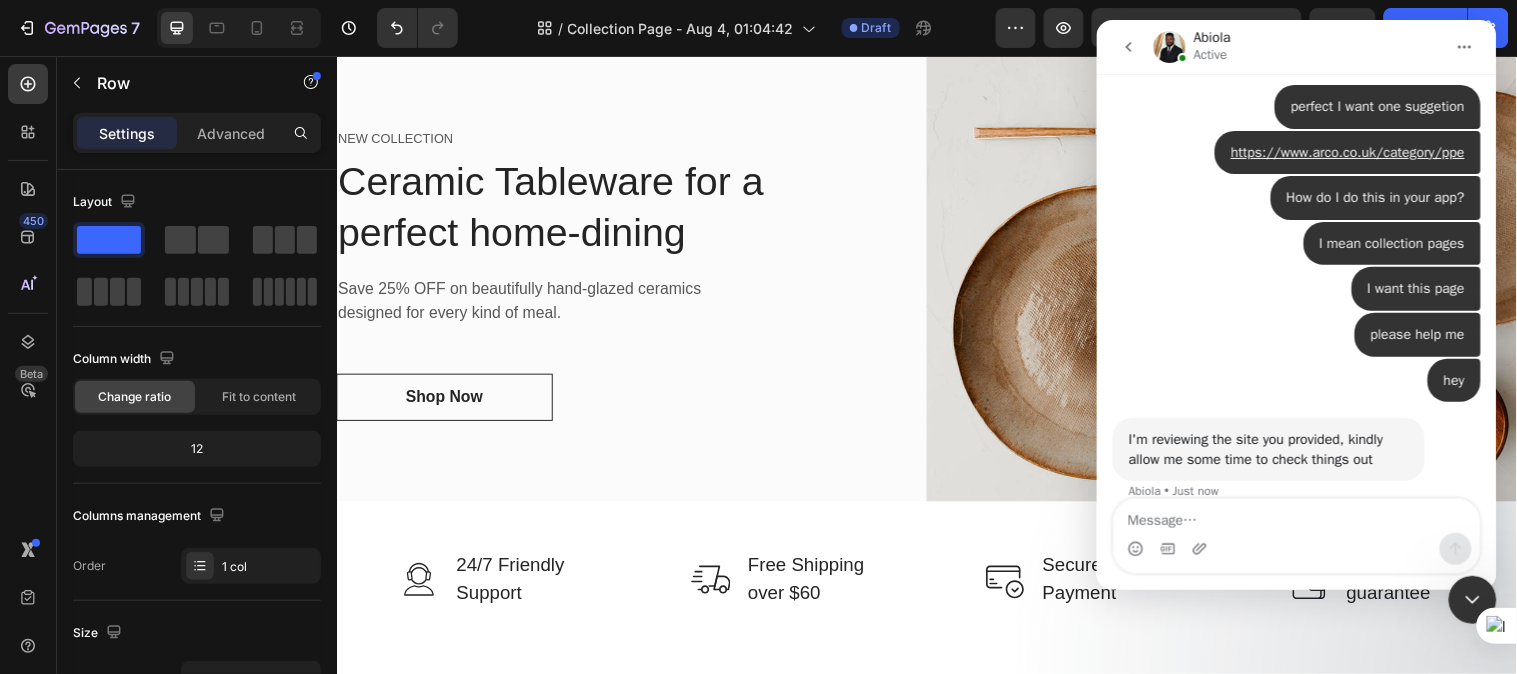 scroll, scrollTop: 2, scrollLeft: 0, axis: vertical 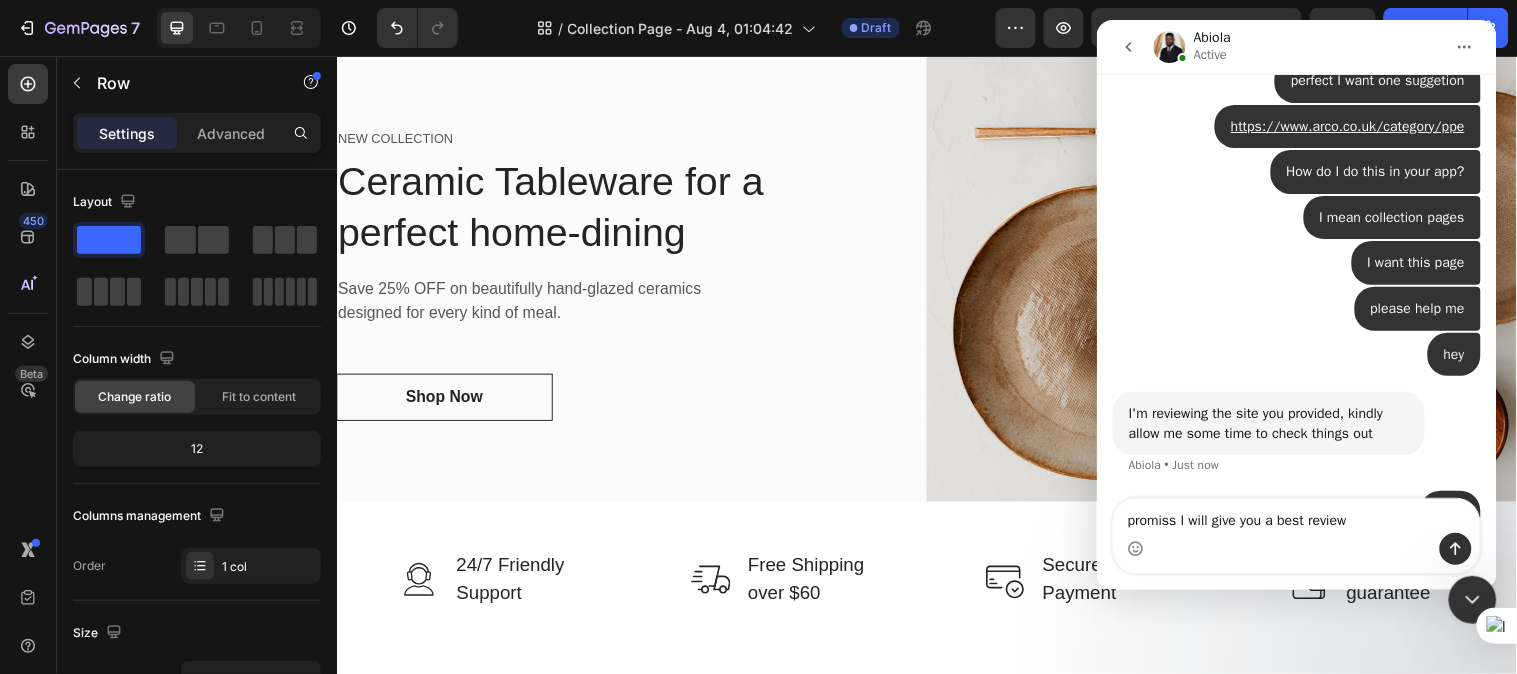 type on "promiss I will give you a best review" 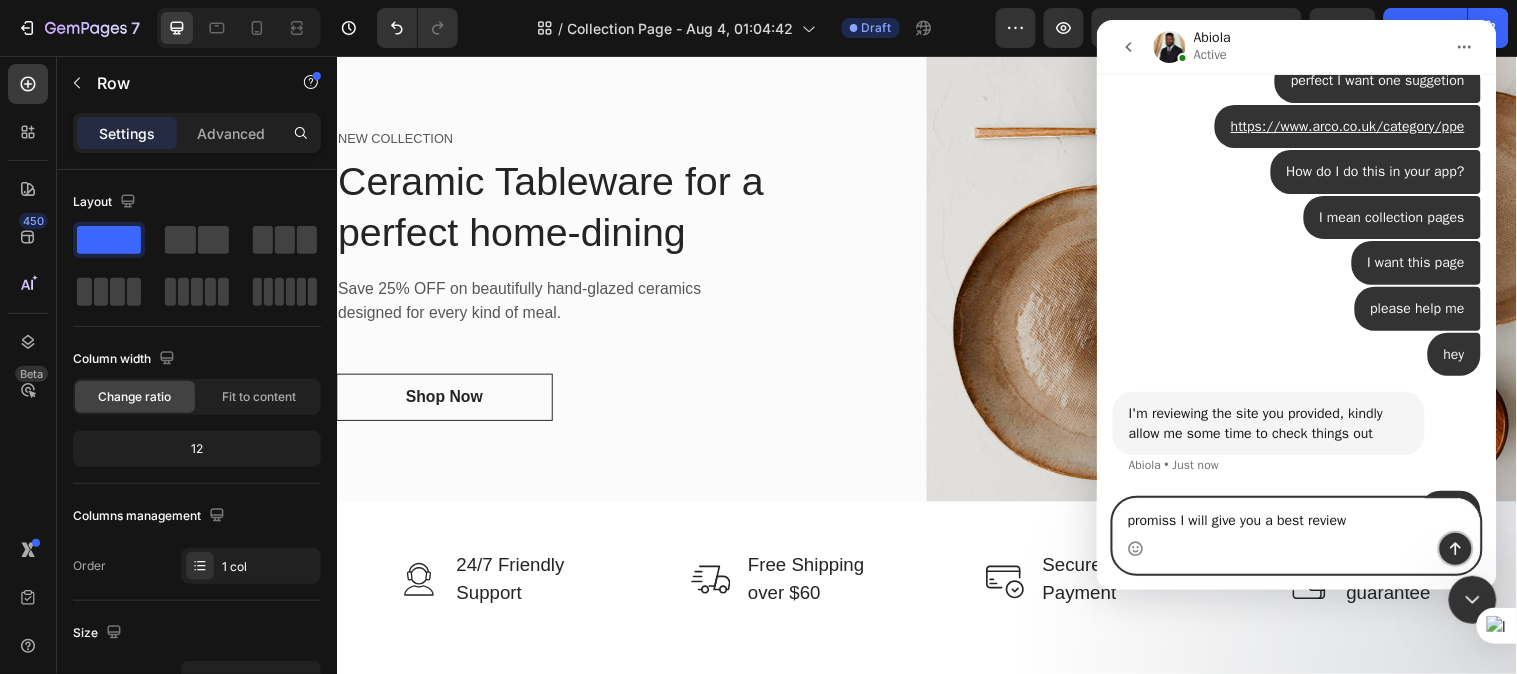 click 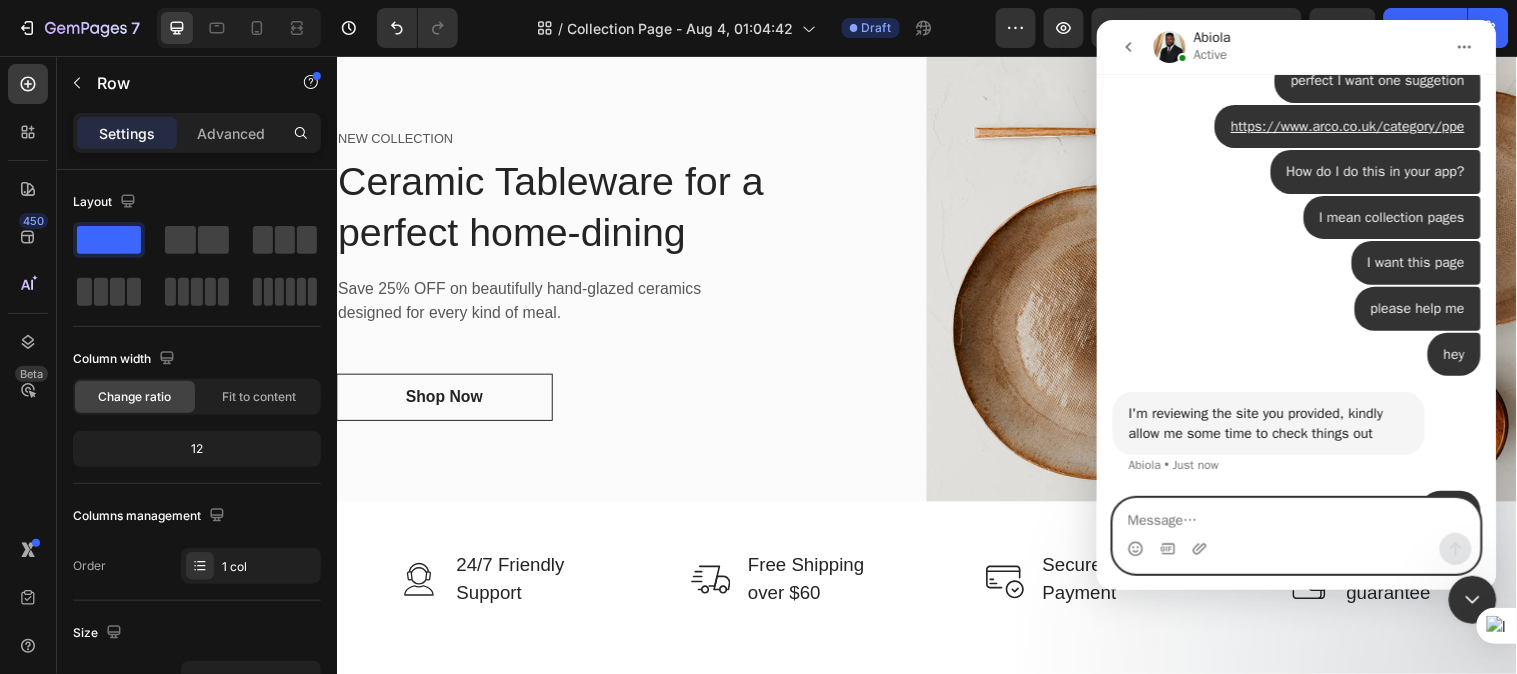 scroll, scrollTop: 4655, scrollLeft: 0, axis: vertical 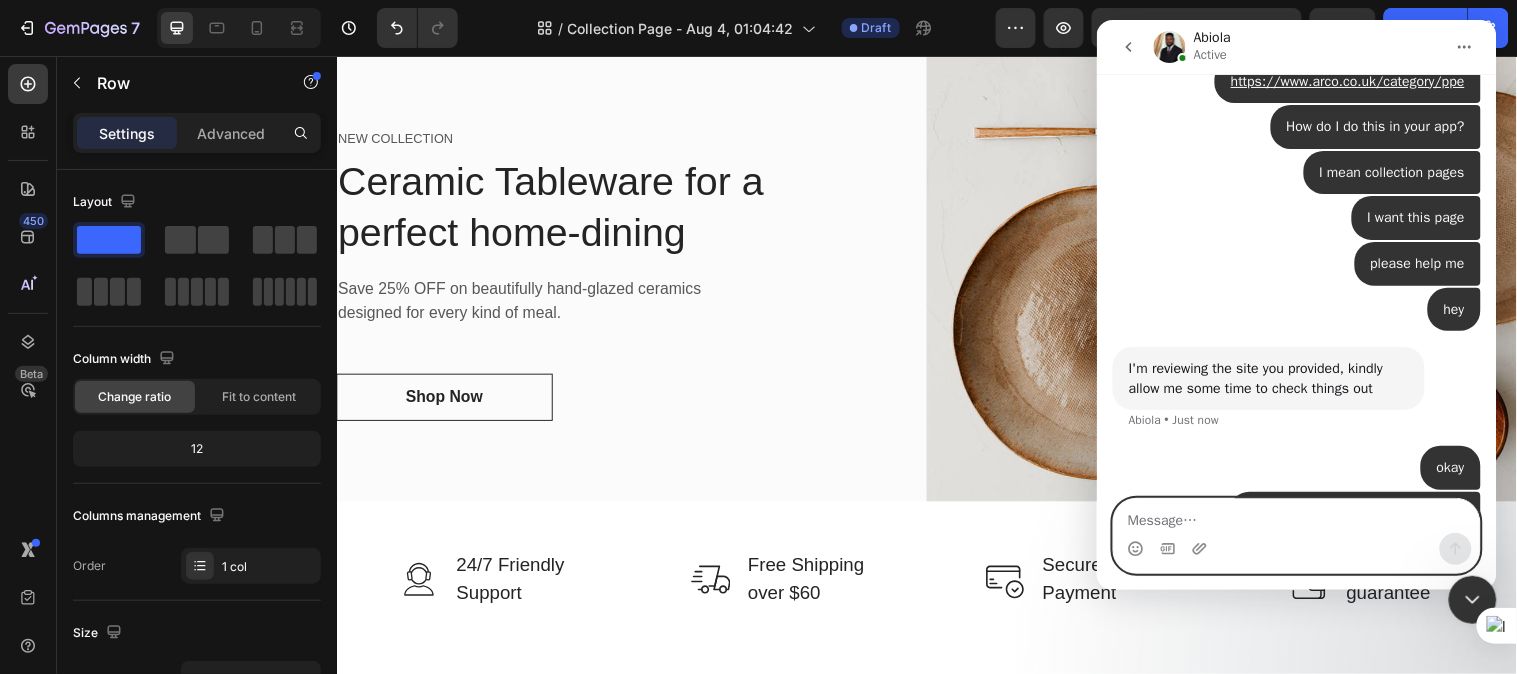 click at bounding box center (1296, 515) 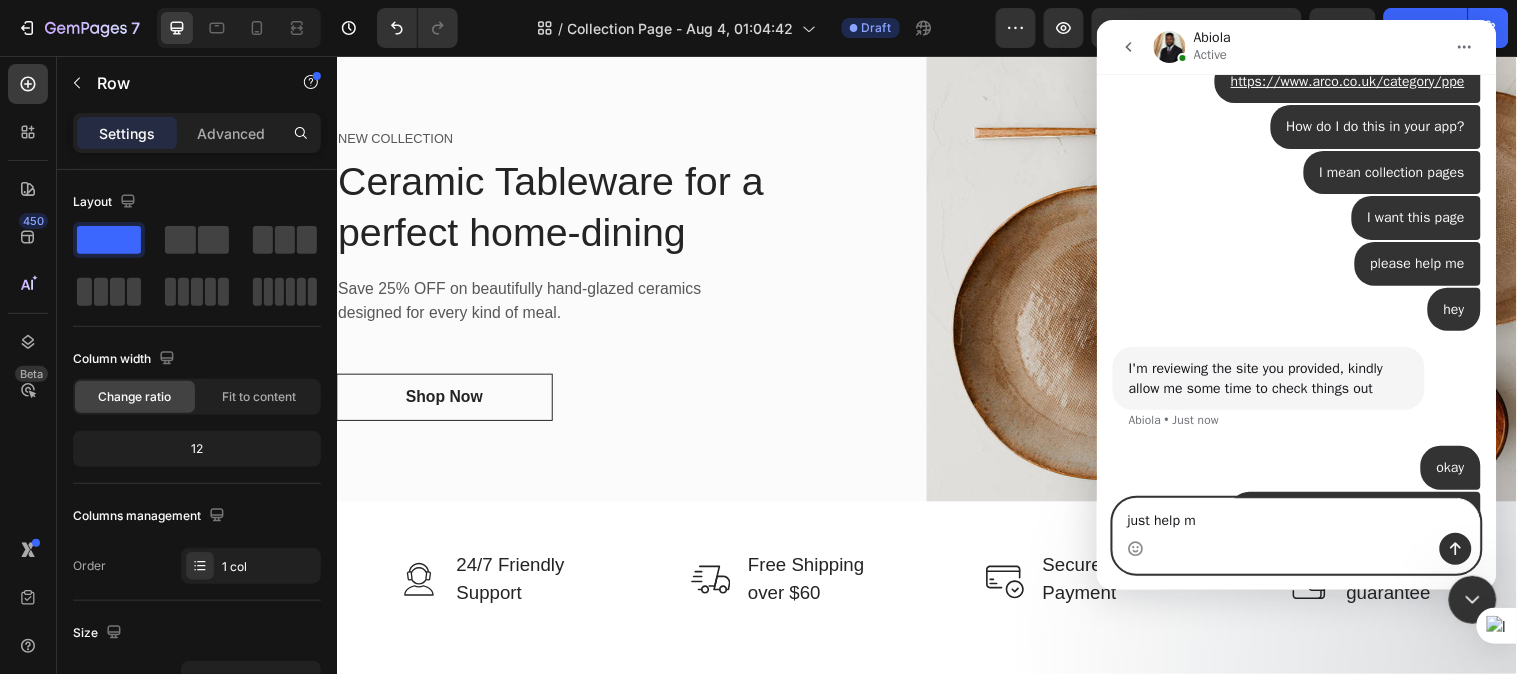 type on "just help me" 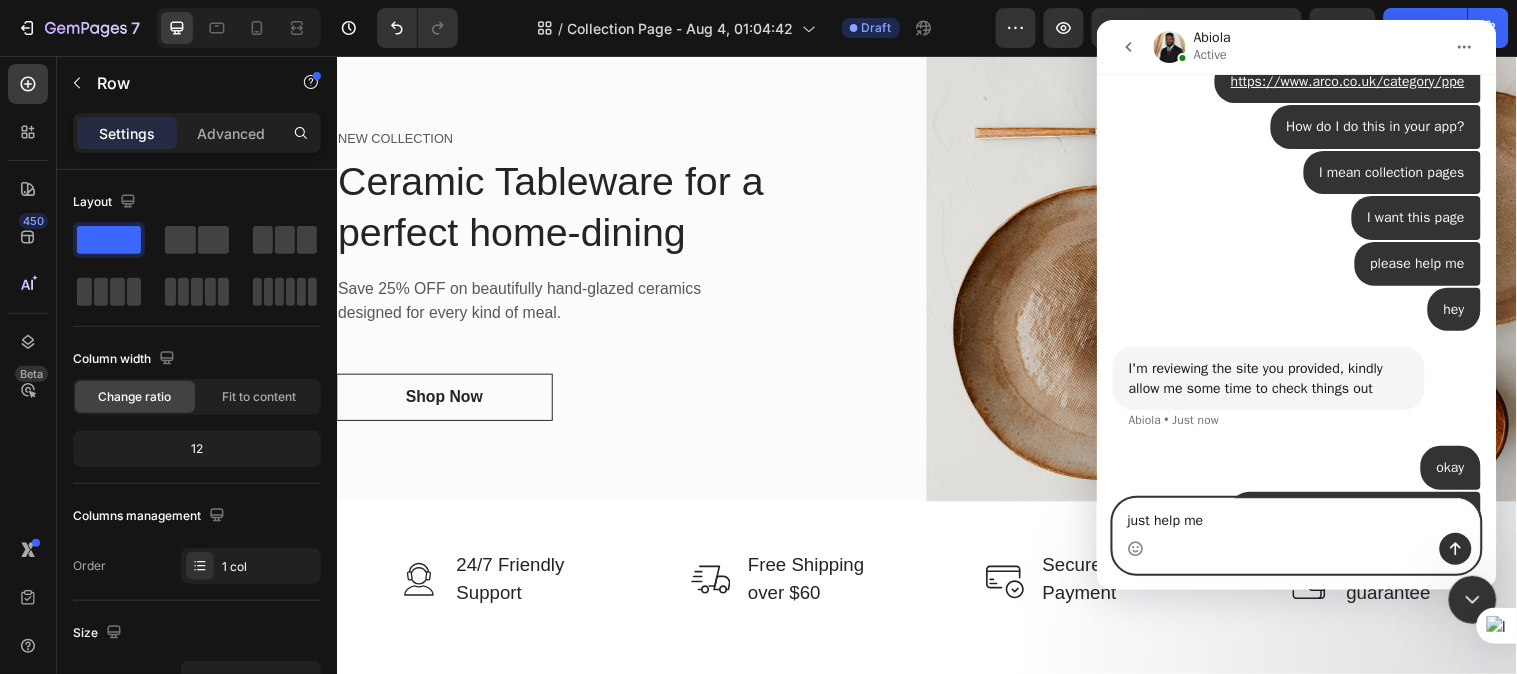 type 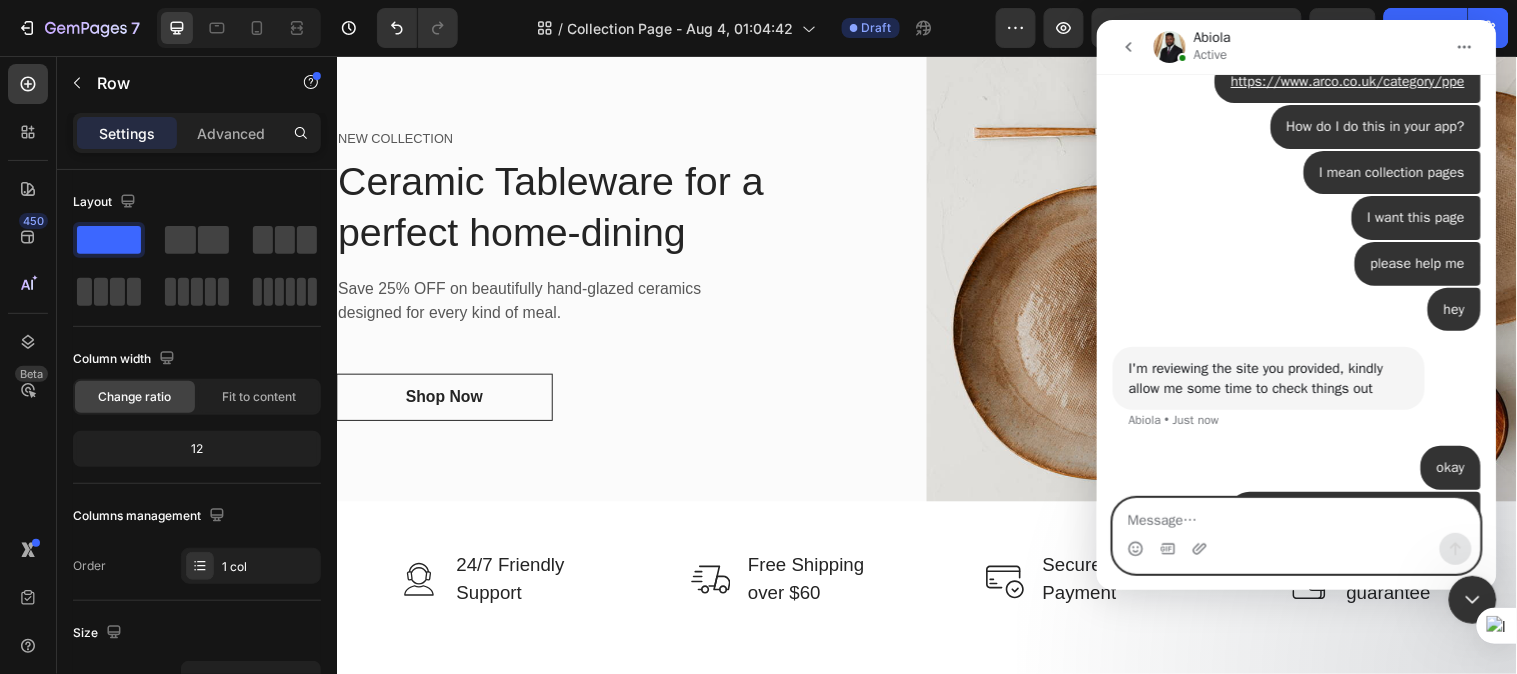 scroll, scrollTop: 4701, scrollLeft: 0, axis: vertical 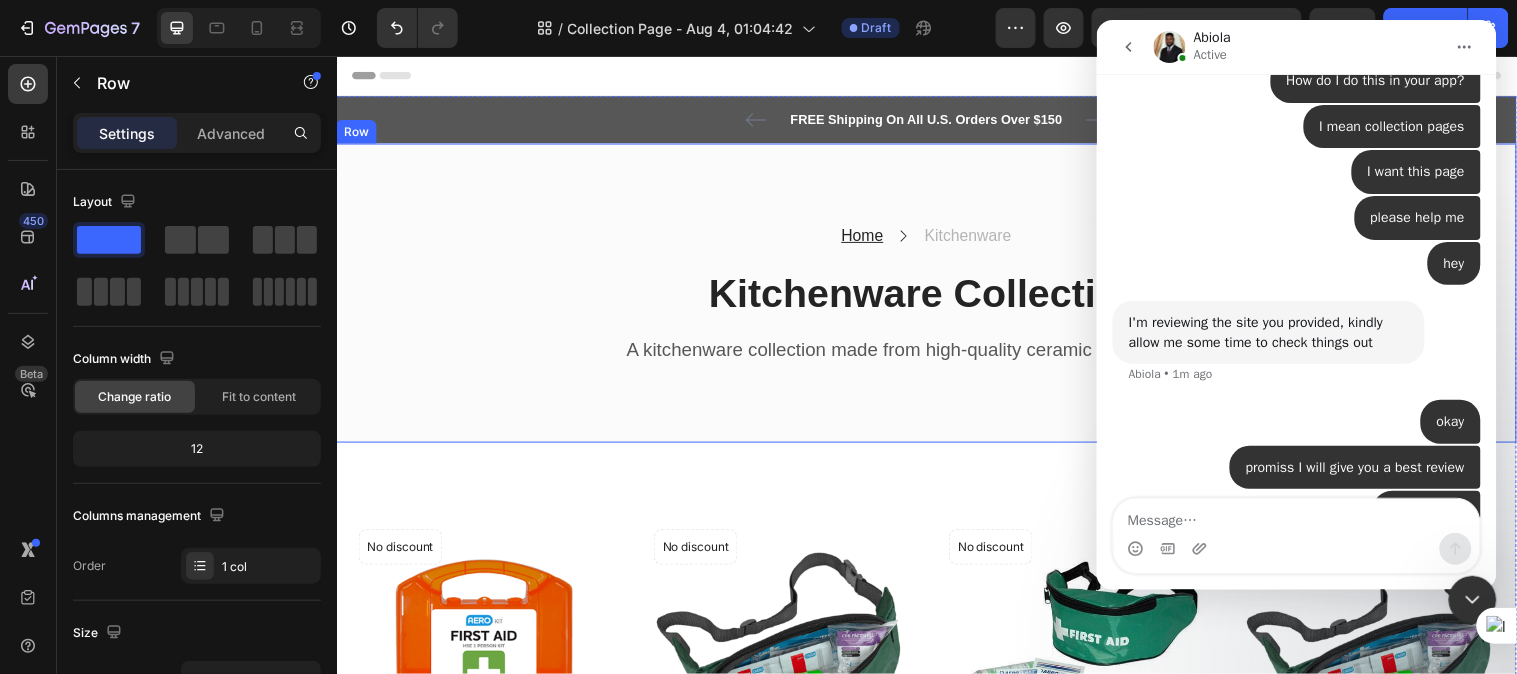 click on "Home Text block
Icon Kitchenware Text block Row Kitchenware Collection Heading A kitchenware collection made from high-quality ceramic and pure wood. Text block Row Row Row" at bounding box center (936, 296) 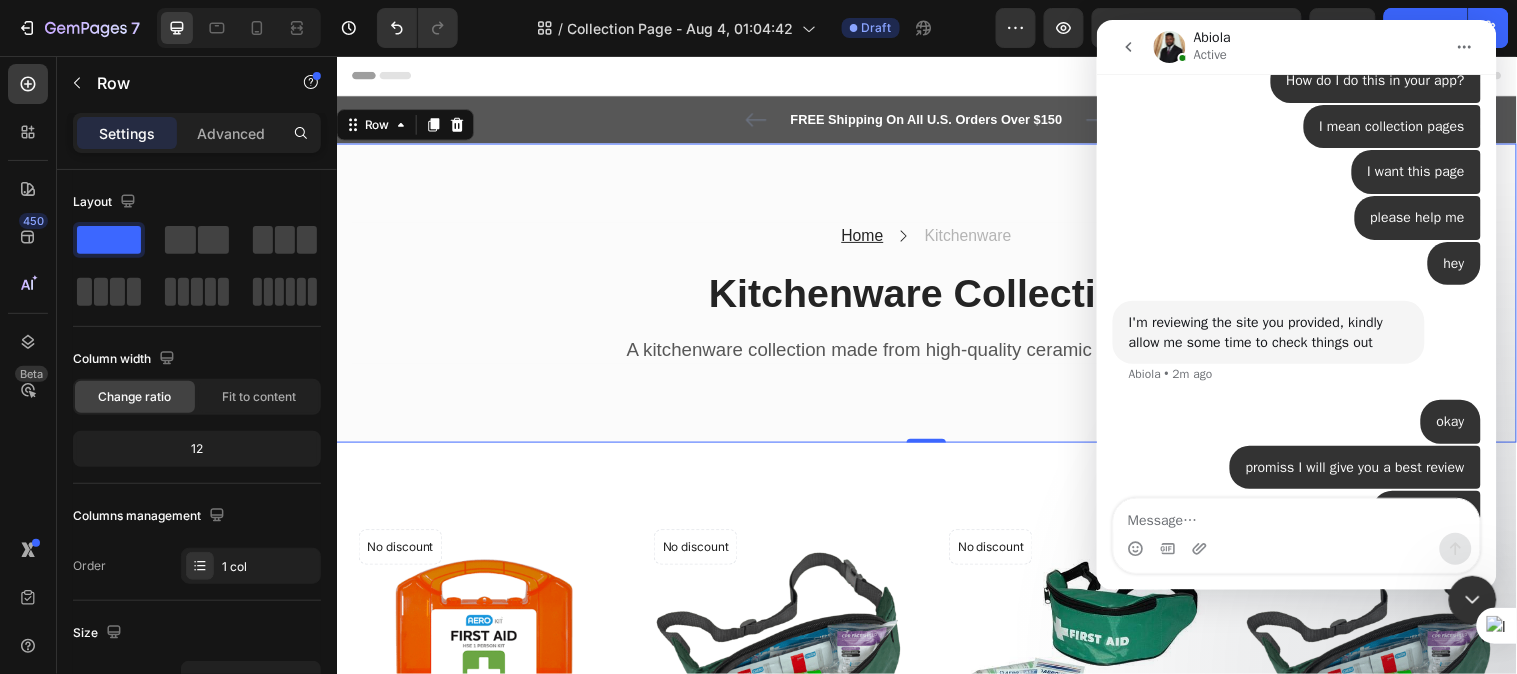 drag, startPoint x: 2282, startPoint y: 803, endPoint x: 1477, endPoint y: 594, distance: 831.68866 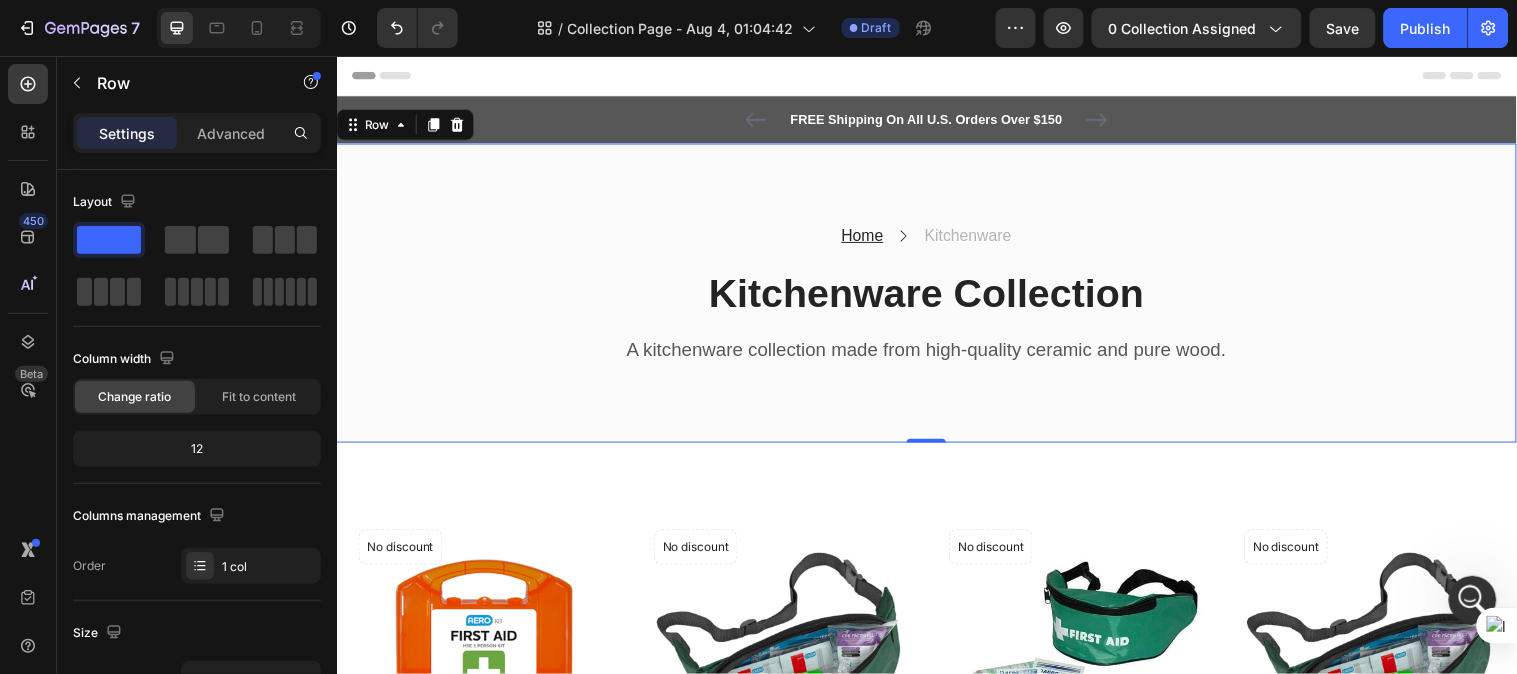 scroll, scrollTop: 0, scrollLeft: 0, axis: both 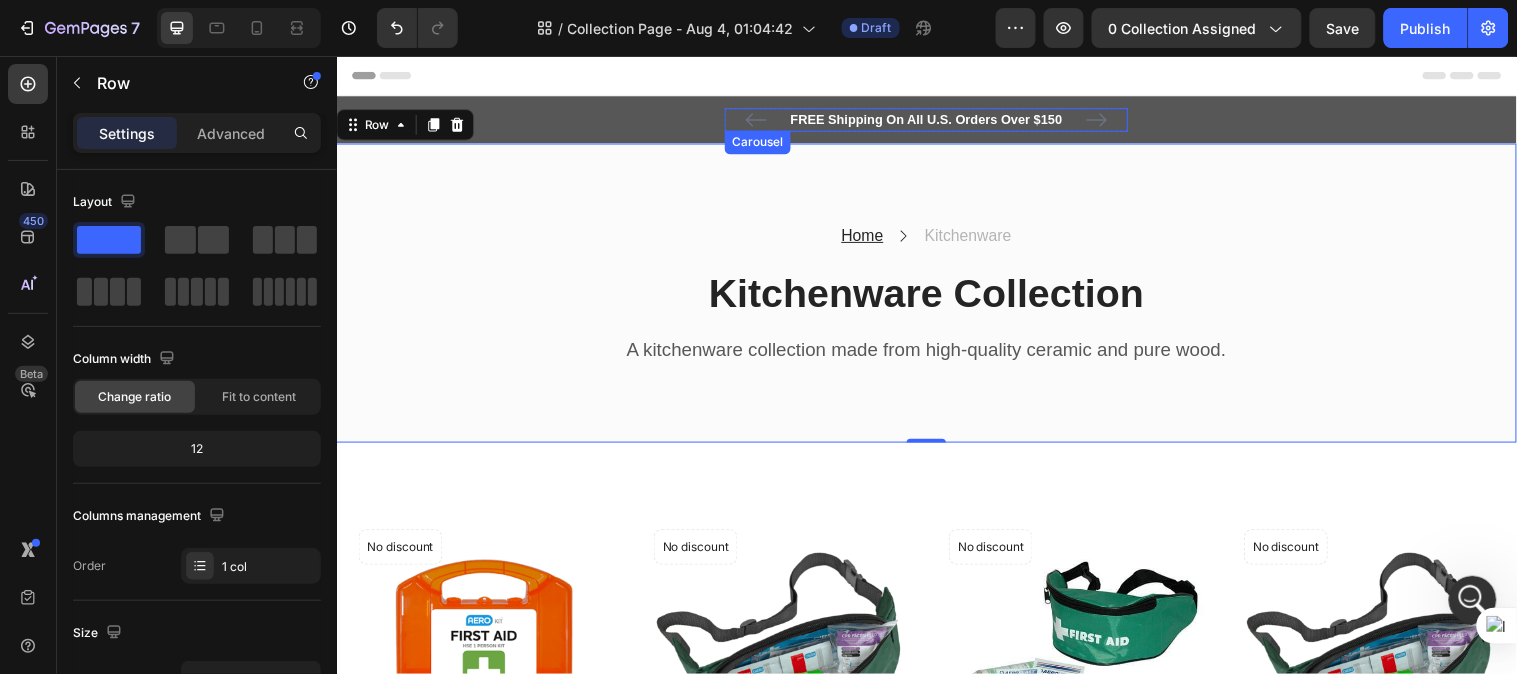 click 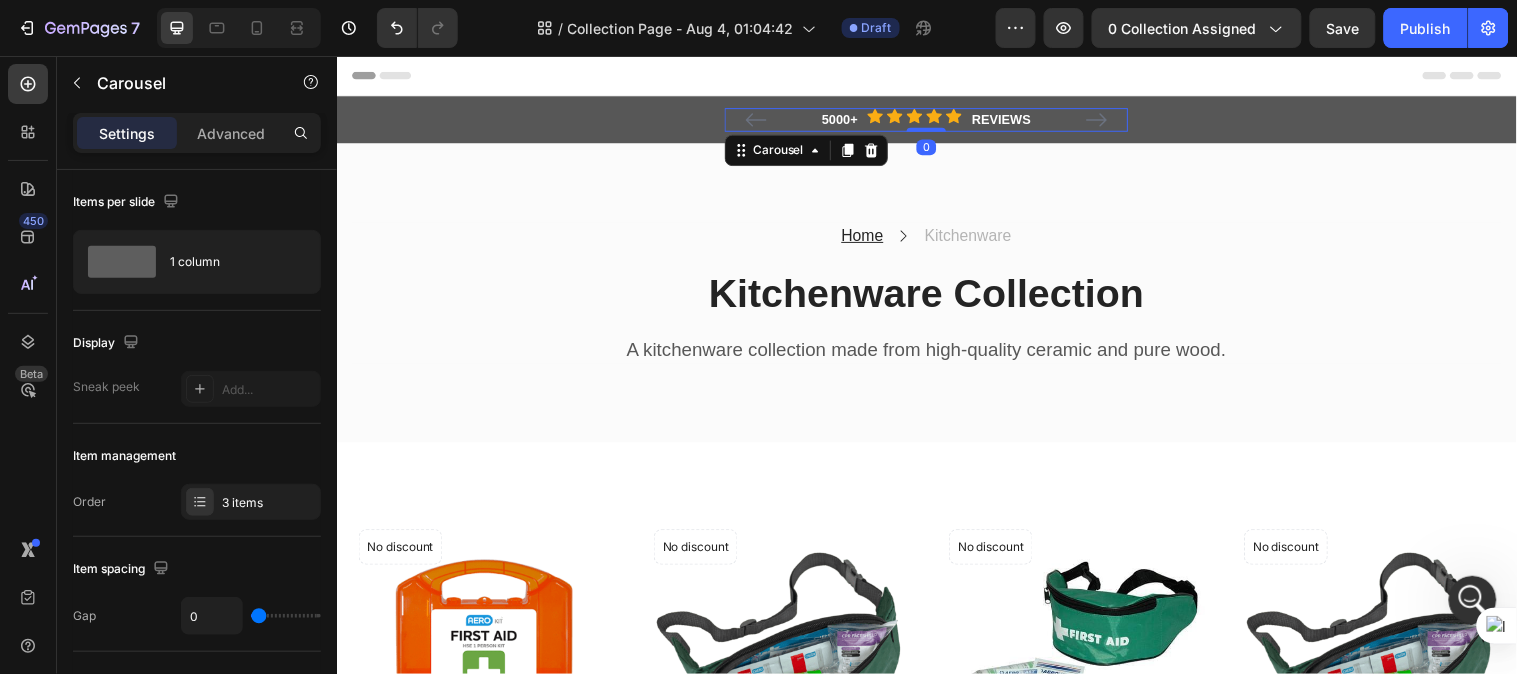 click 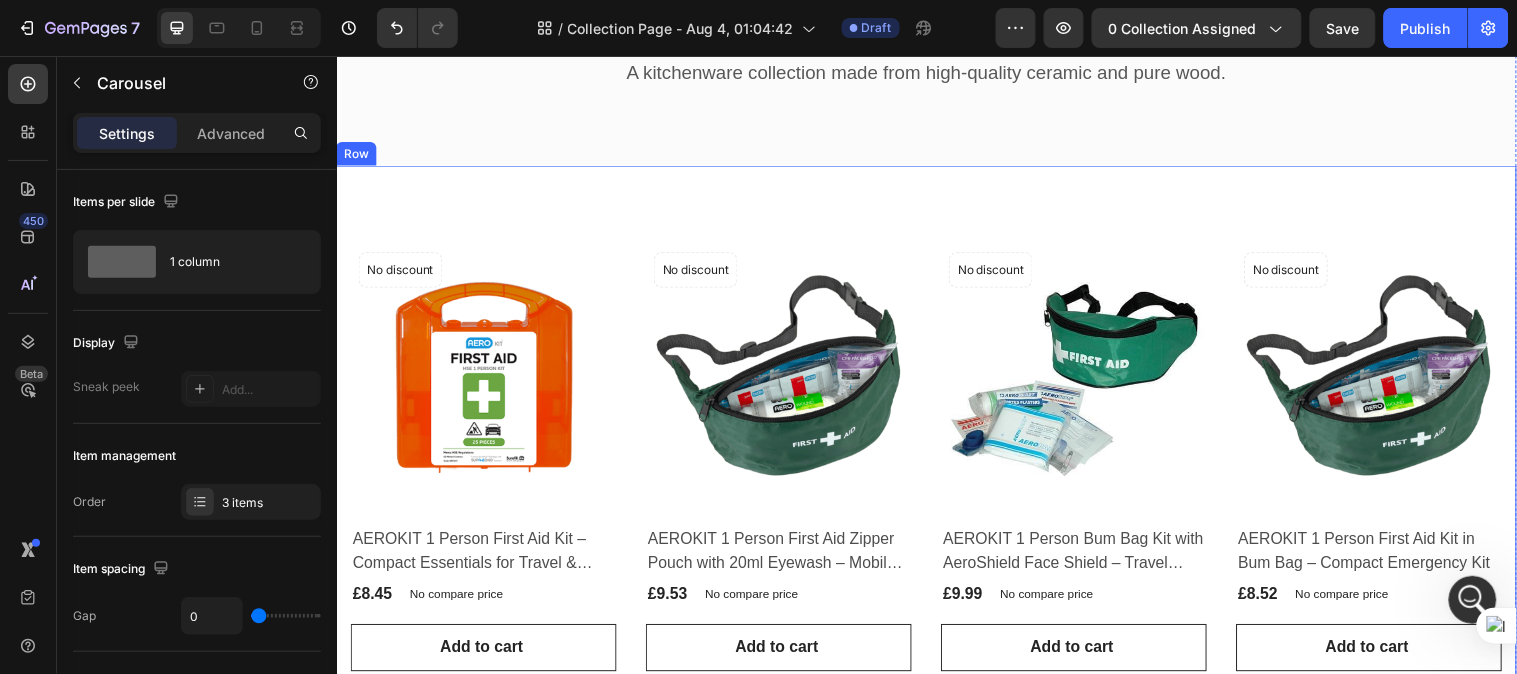 scroll, scrollTop: 296, scrollLeft: 0, axis: vertical 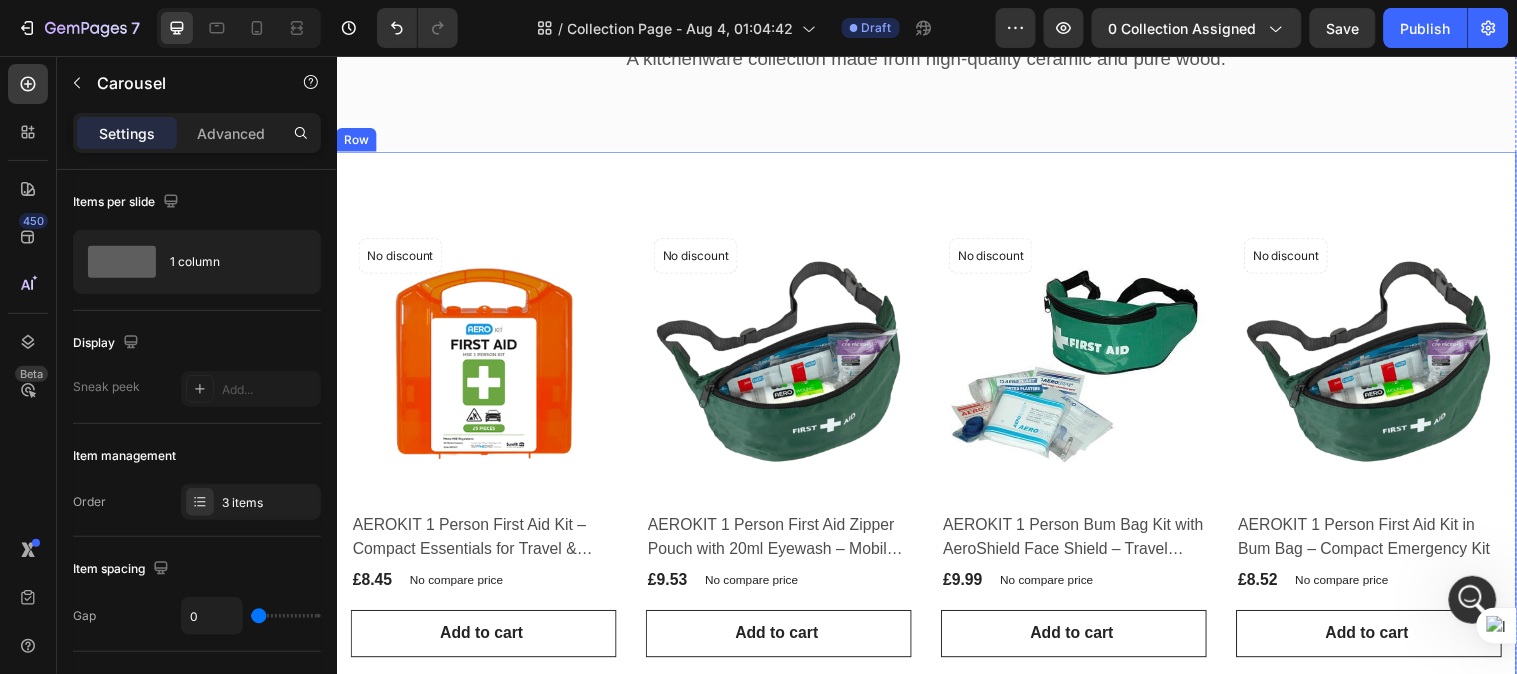 click on "Product Images & Gallery No discount   Not be displayed when published Product Badge Row AEROKIT 1 Person First Aid Kit – Compact Essentials for Travel & Work (P) Title £8.45 (P) Price (P) Price No compare price (P) Price Row Row Add to cart (P) Cart Button Product List Product Images & Gallery No discount   Not be displayed when published Product Badge Row AEROKIT 1 Person First Aid Zipper Pouch with 20ml Eyewash – Mobile Kit (P) Title £9.53 (P) Price (P) Price No compare price (P) Price Row Row Add to cart (P) Cart Button Product List Product Images & Gallery No discount   Not be displayed when published Product Badge Row AEROKIT 1 Person Bum Bag Kit with AeroShield Face Shield – Travel Ready (P) Title £9.99 (P) Price (P) Price No compare price (P) Price Row Row Add to cart (P) Cart Button Product List Product Images & Gallery No discount   Not be displayed when published Product Badge Row AEROKIT 1 Person First Aid Kit in Bum Bag – Compact Emergency Kit (P) Title £8.52 (P) Price (P) Price Row" at bounding box center (936, 963) 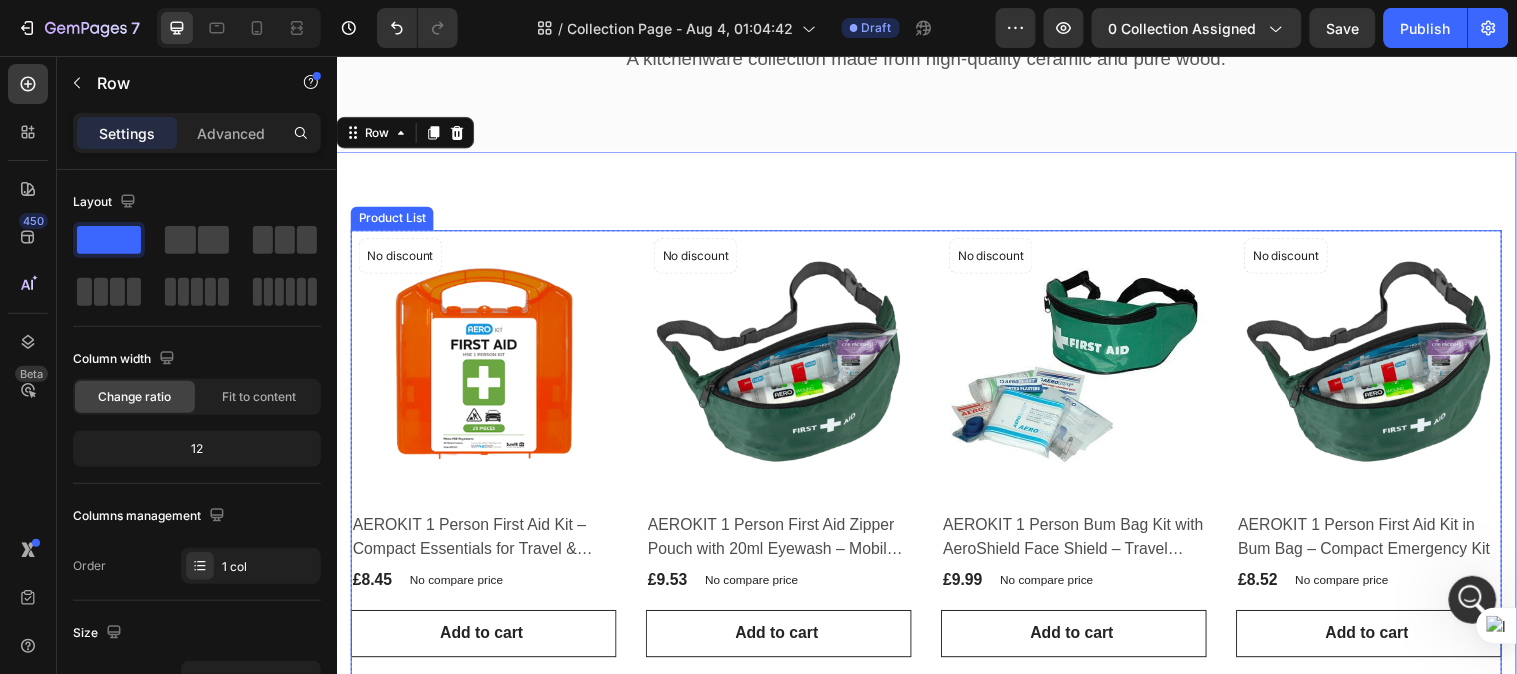 click on "Product Images & Gallery No discount   Not be displayed when published Product Badge Row AEROKIT 1 Person First Aid Kit – Compact Essentials for Travel & Work (P) Title £8.45 (P) Price (P) Price No compare price (P) Price Row Row Add to cart (P) Cart Button Product List Product Images & Gallery No discount   Not be displayed when published Product Badge Row AEROKIT 1 Person First Aid Zipper Pouch with 20ml Eyewash – Mobile Kit (P) Title £9.53 (P) Price (P) Price No compare price (P) Price Row Row Add to cart (P) Cart Button Product List Product Images & Gallery No discount   Not be displayed when published Product Badge Row AEROKIT 1 Person Bum Bag Kit with AeroShield Face Shield – Travel Ready (P) Title £9.99 (P) Price (P) Price No compare price (P) Price Row Row Add to cart (P) Cart Button Product List Product Images & Gallery No discount   Not be displayed when published Product Badge Row AEROKIT 1 Person First Aid Kit in Bum Bag – Compact Emergency Kit (P) Title £8.52 (P) Price (P) Price Row" at bounding box center (936, 963) 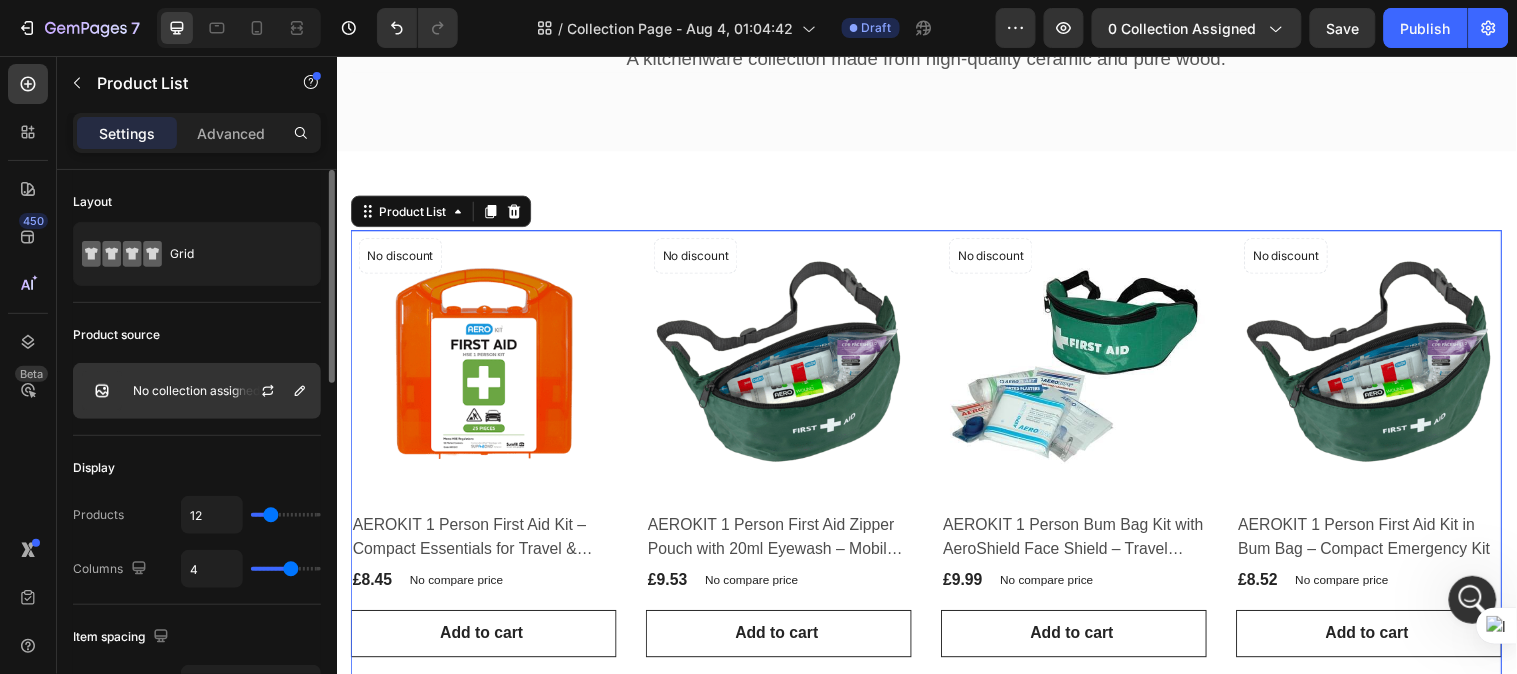 click on "No collection assigned" at bounding box center [197, 391] 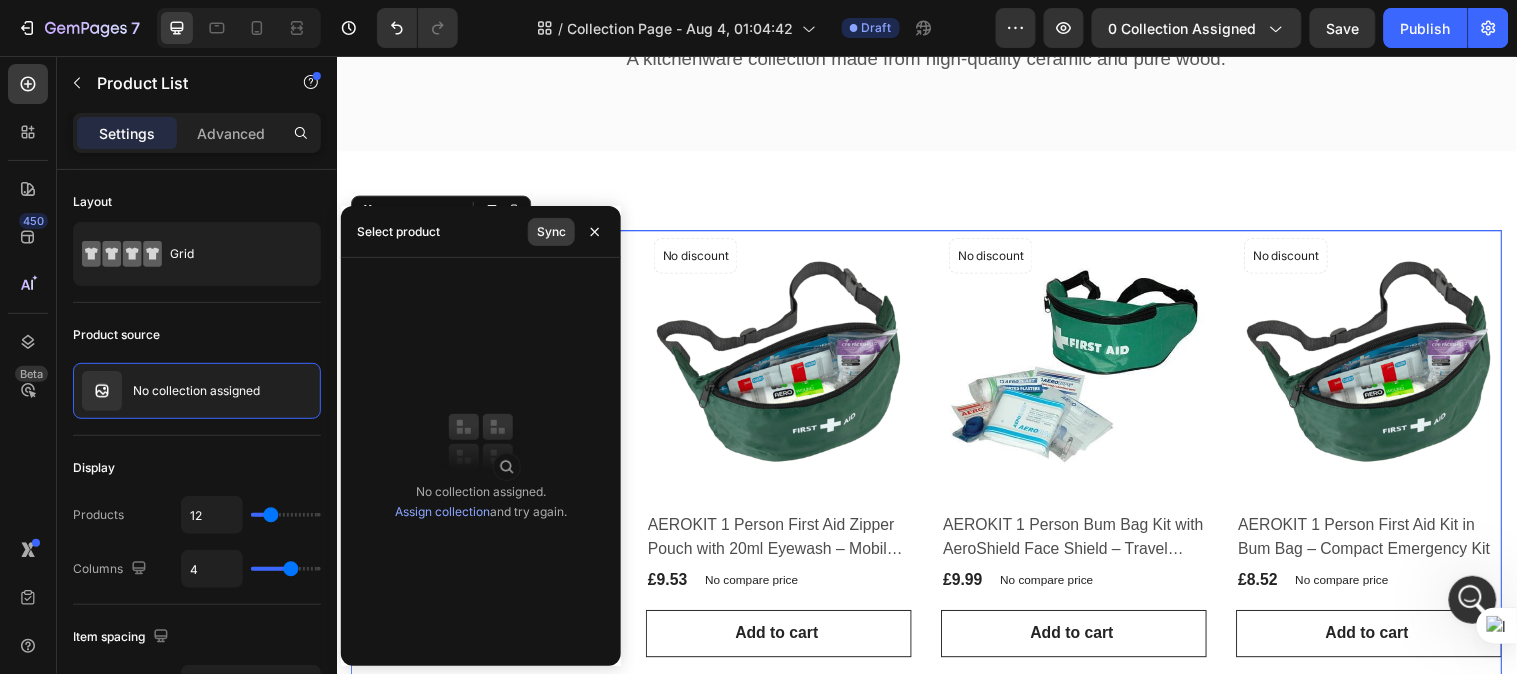 click on "Sync" at bounding box center (551, 232) 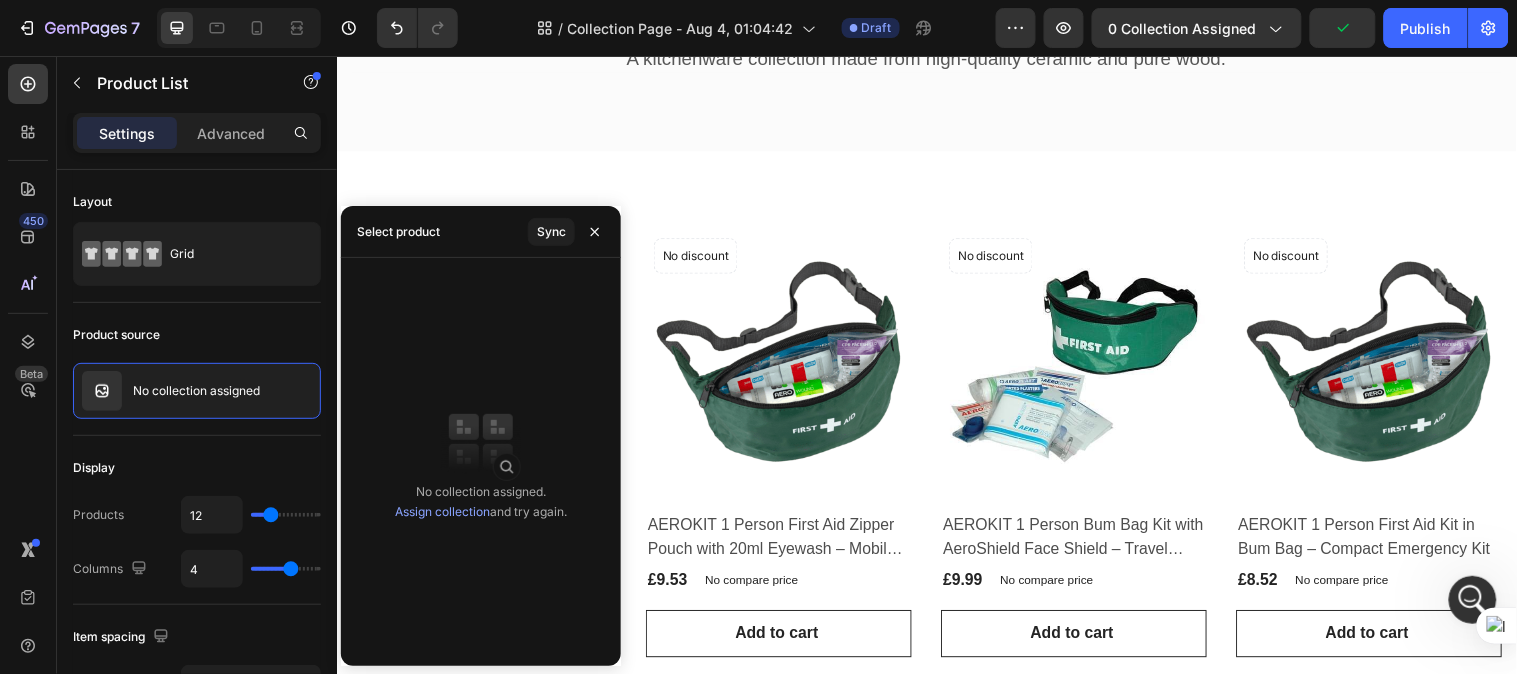 click on "Assign collection" at bounding box center (442, 511) 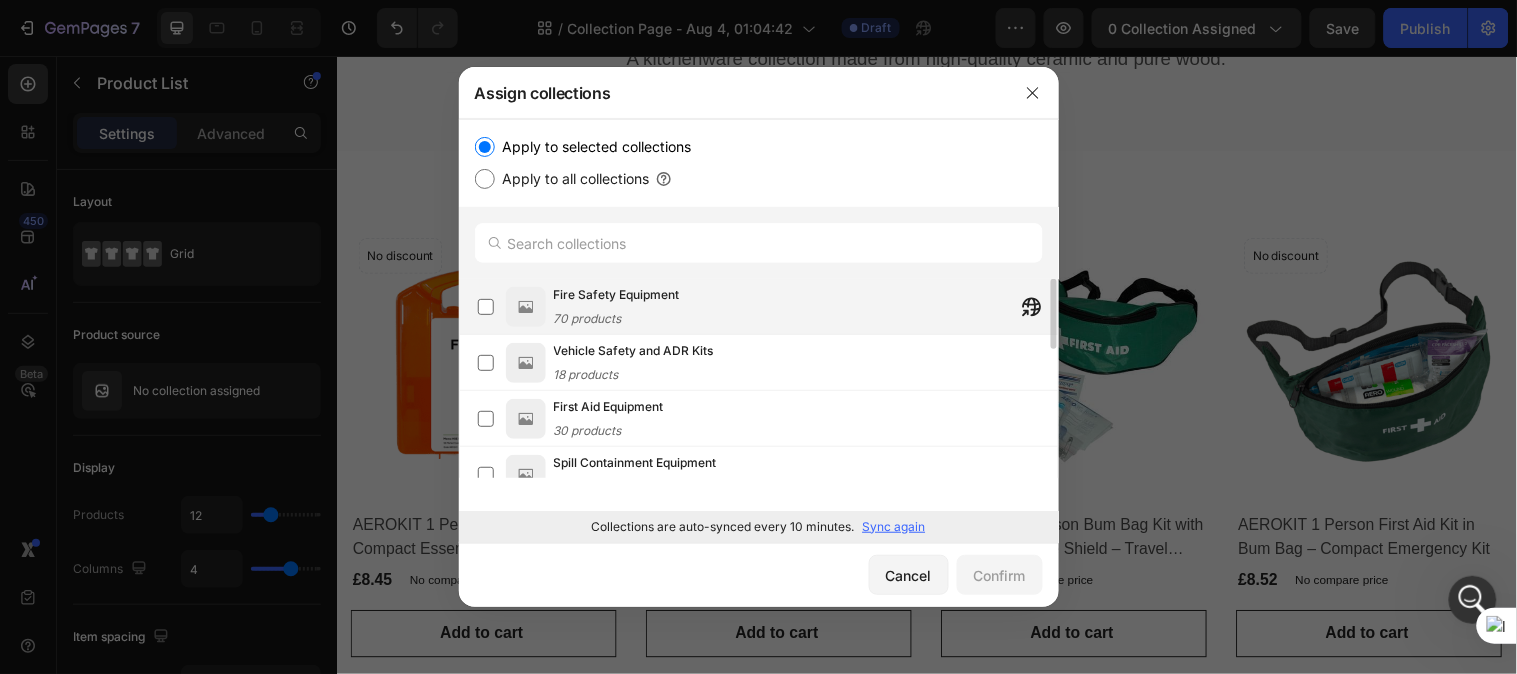 click on "Fire Safety Equipment 70 products" at bounding box center [806, 307] 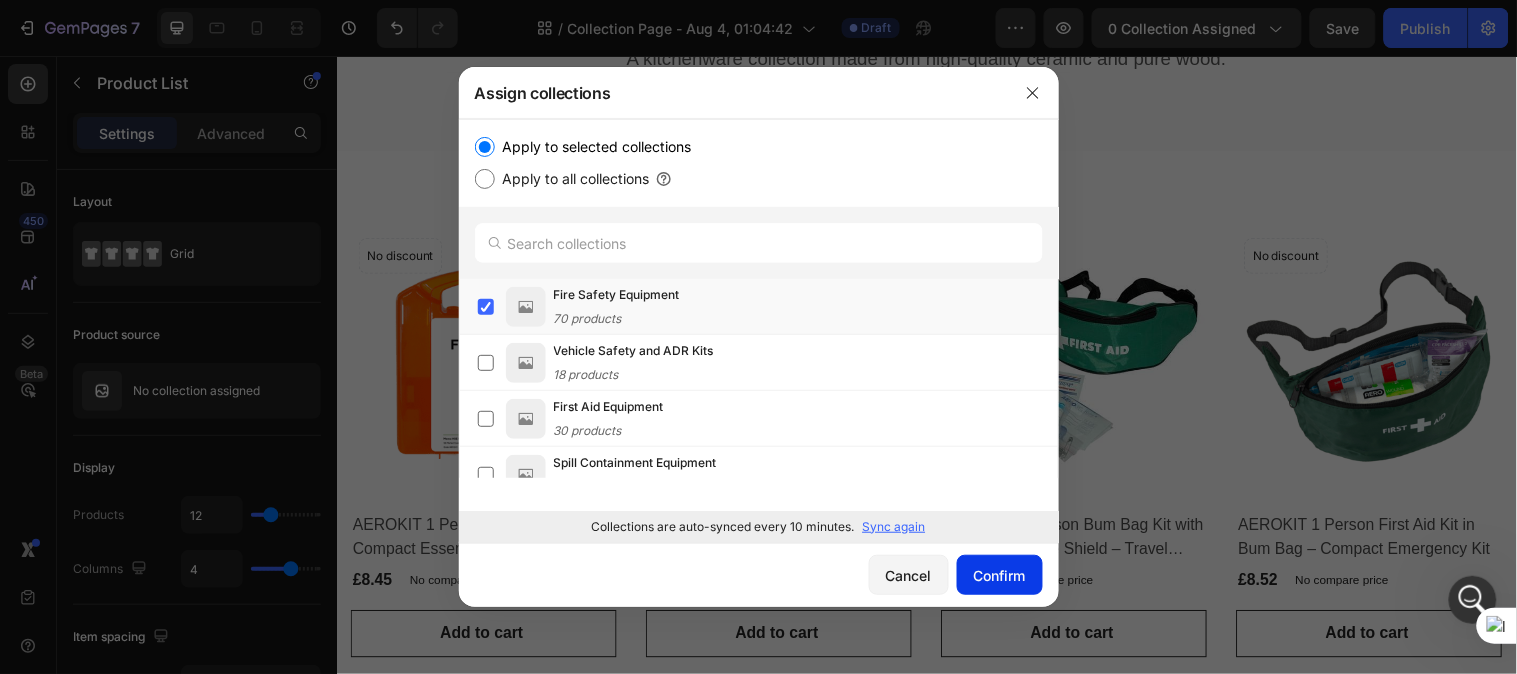 click on "Confirm" at bounding box center [1000, 575] 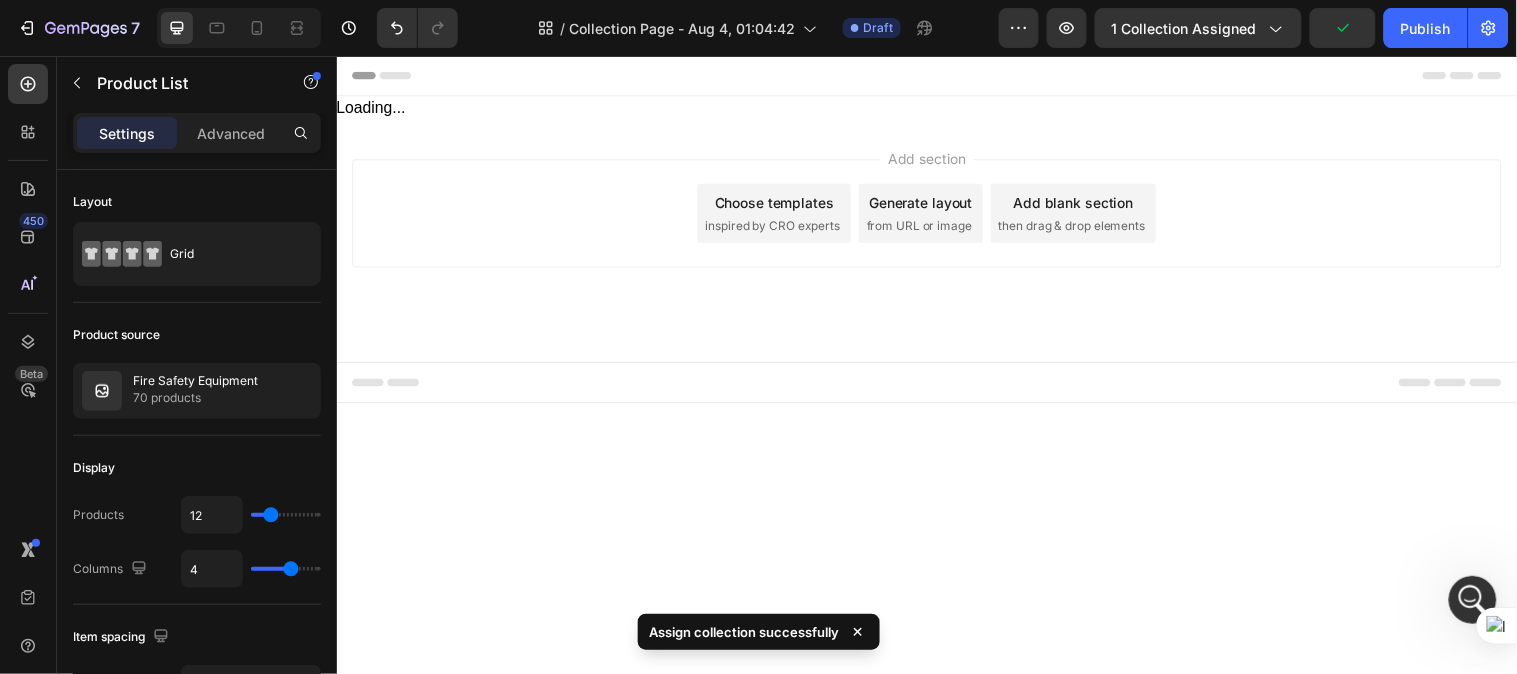 scroll, scrollTop: 0, scrollLeft: 0, axis: both 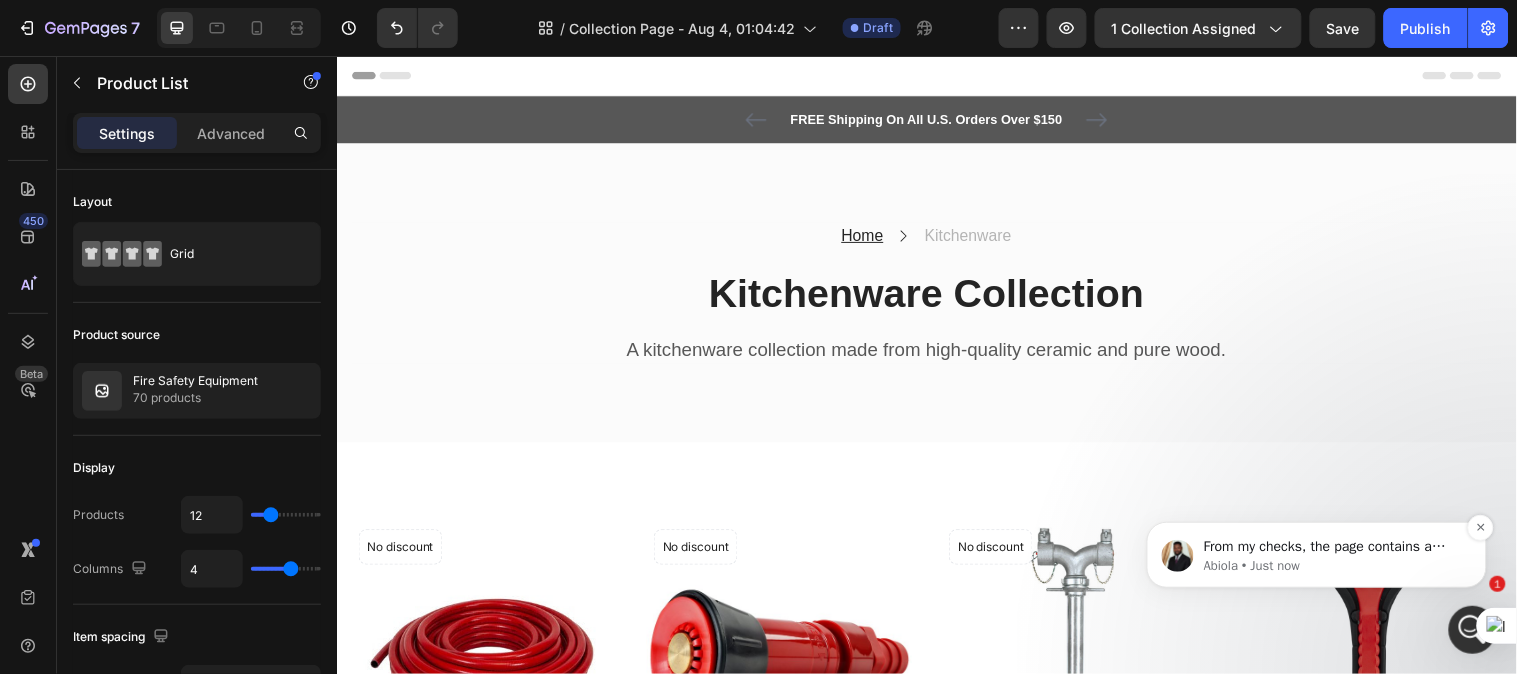 click on "Abiola • Just now" at bounding box center [1332, 565] 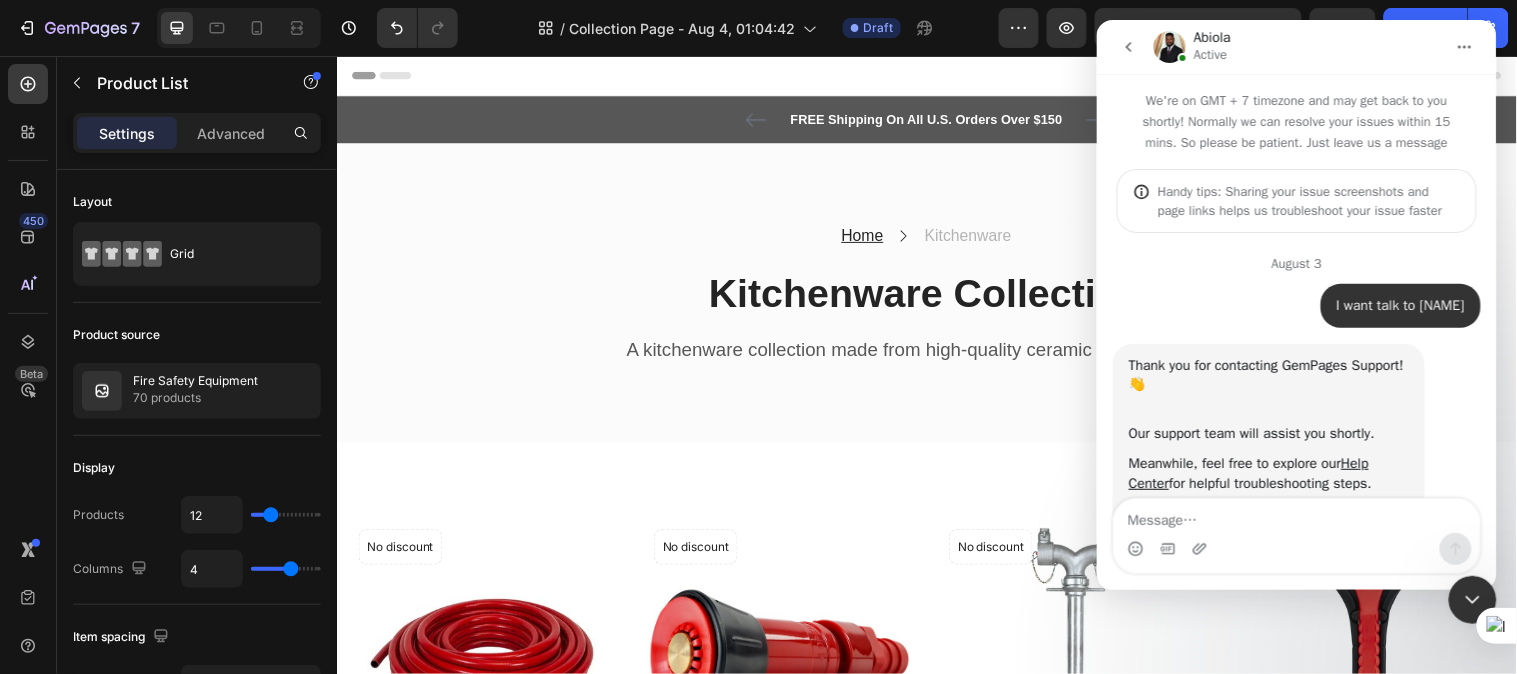 scroll, scrollTop: 554, scrollLeft: 0, axis: vertical 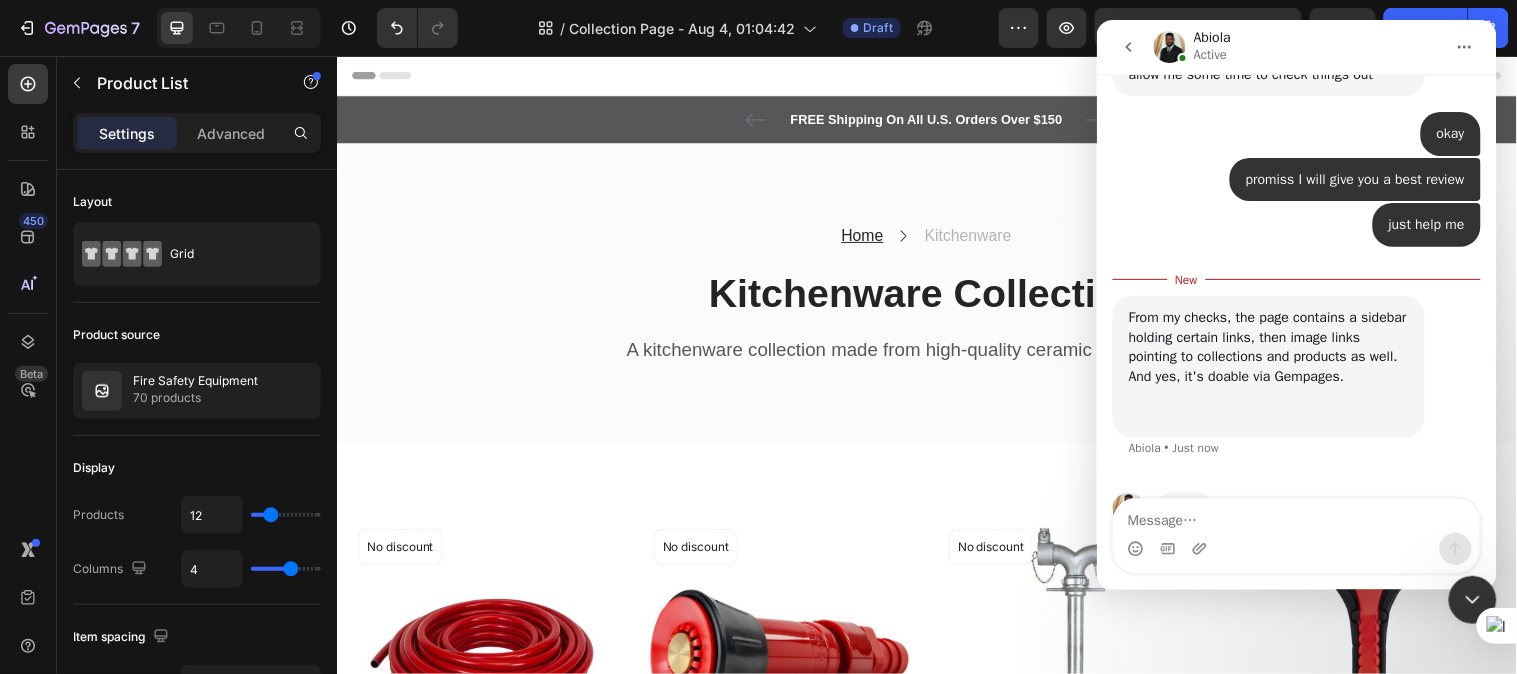 click on "From my checks, the page contains a sidebar holding certain links, then image links pointing to collections and products as well. And yes, it's doable via Gempages. ​" at bounding box center (1268, 366) 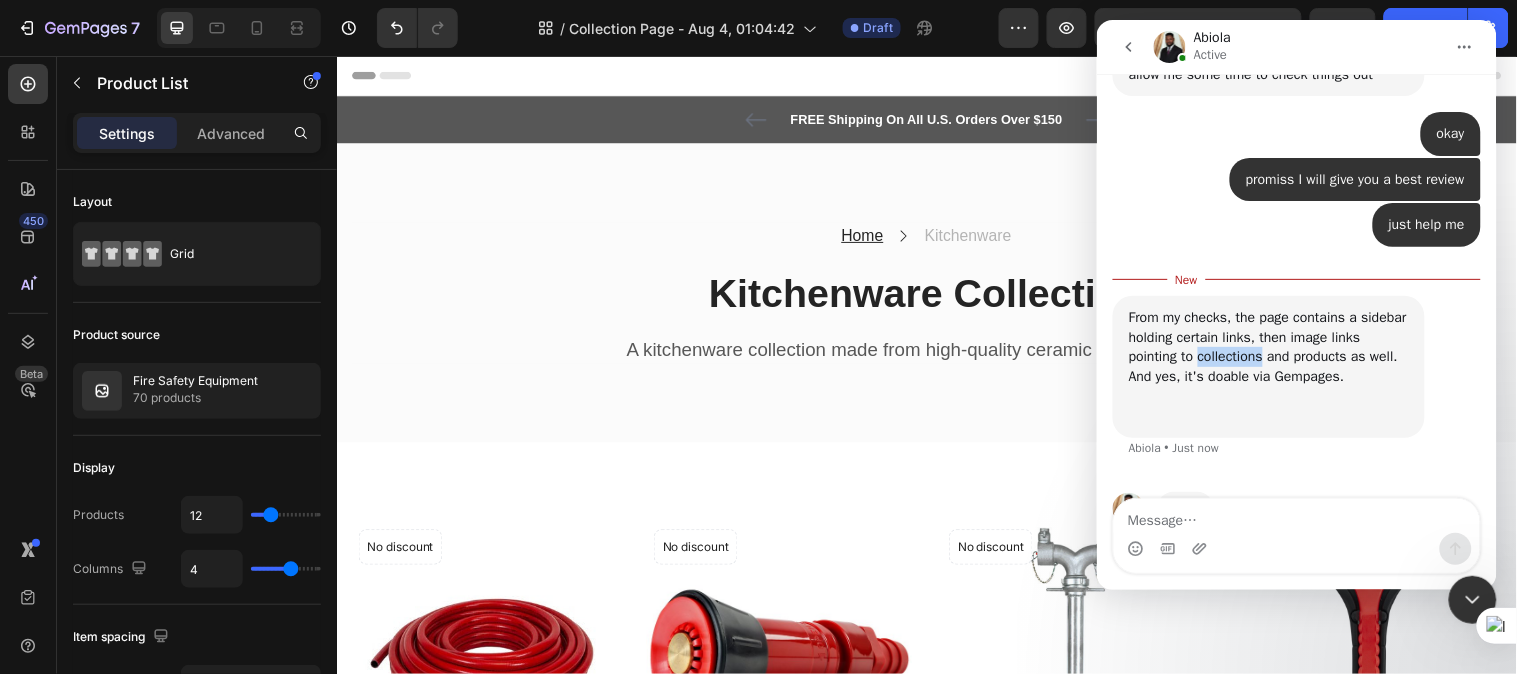 click on "From my checks, the page contains a sidebar holding certain links, then image links pointing to collections and products as well. And yes, it's doable via Gempages. ​" at bounding box center [1268, 366] 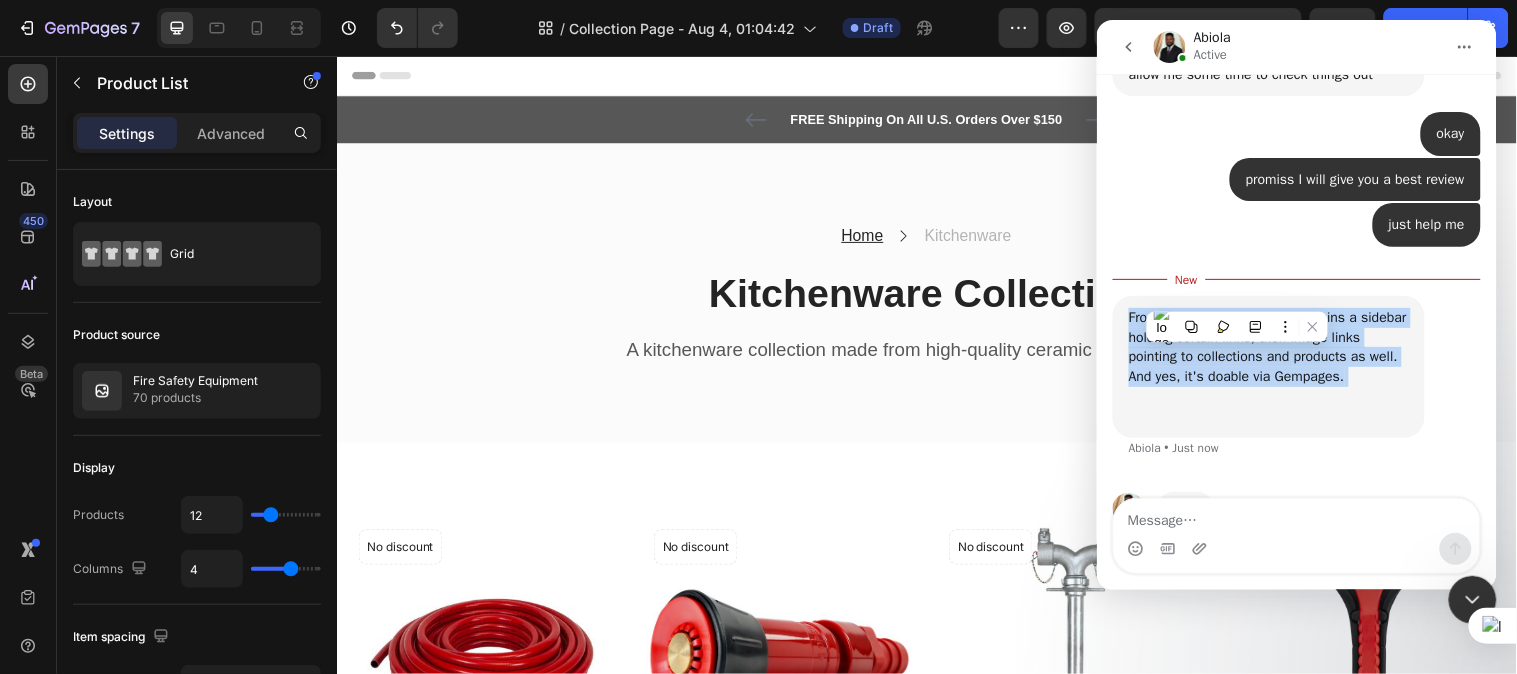 click on "From my checks, the page contains a sidebar holding certain links, then image links pointing to collections and products as well. And yes, it's doable via Gempages. ​" at bounding box center (1268, 366) 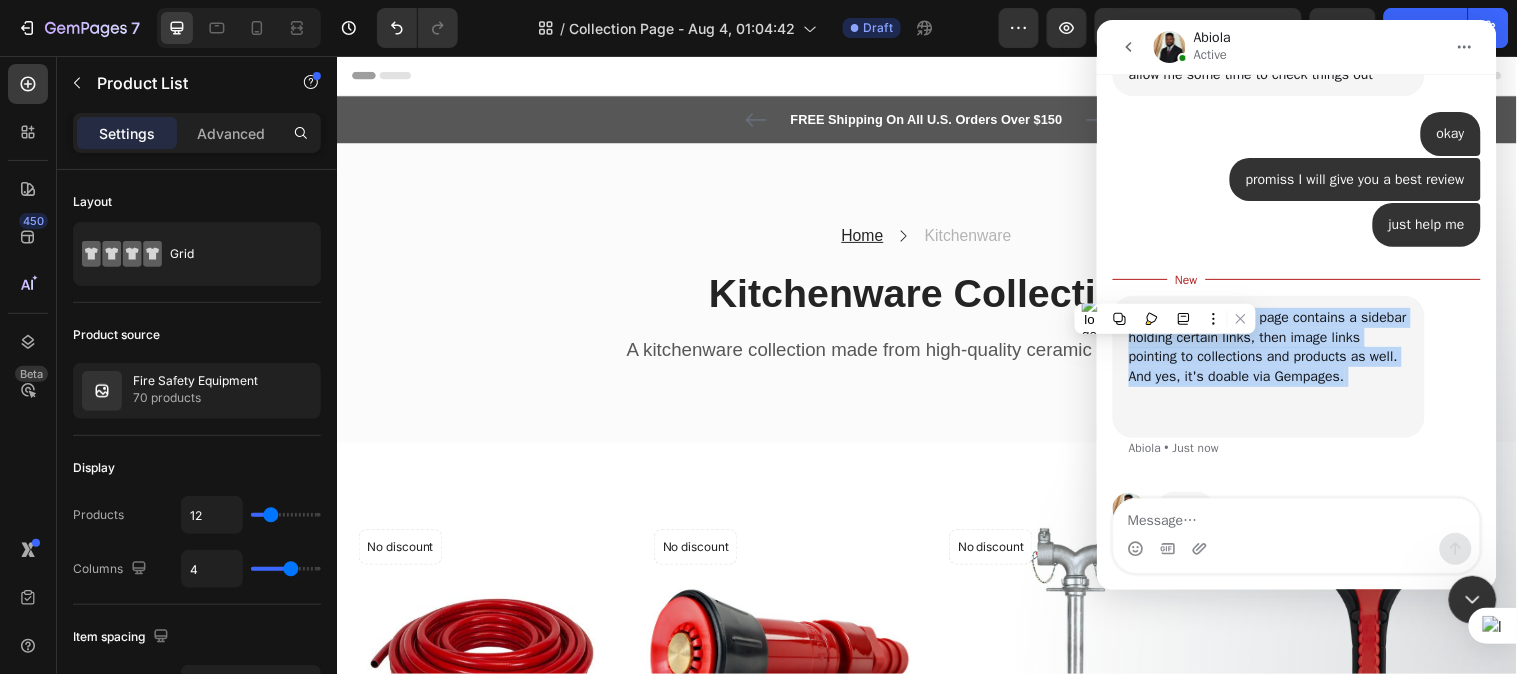 copy on "From my checks, the page contains a sidebar holding certain links, then image links pointing to collections and products as well. And yes, it's doable via Gempages." 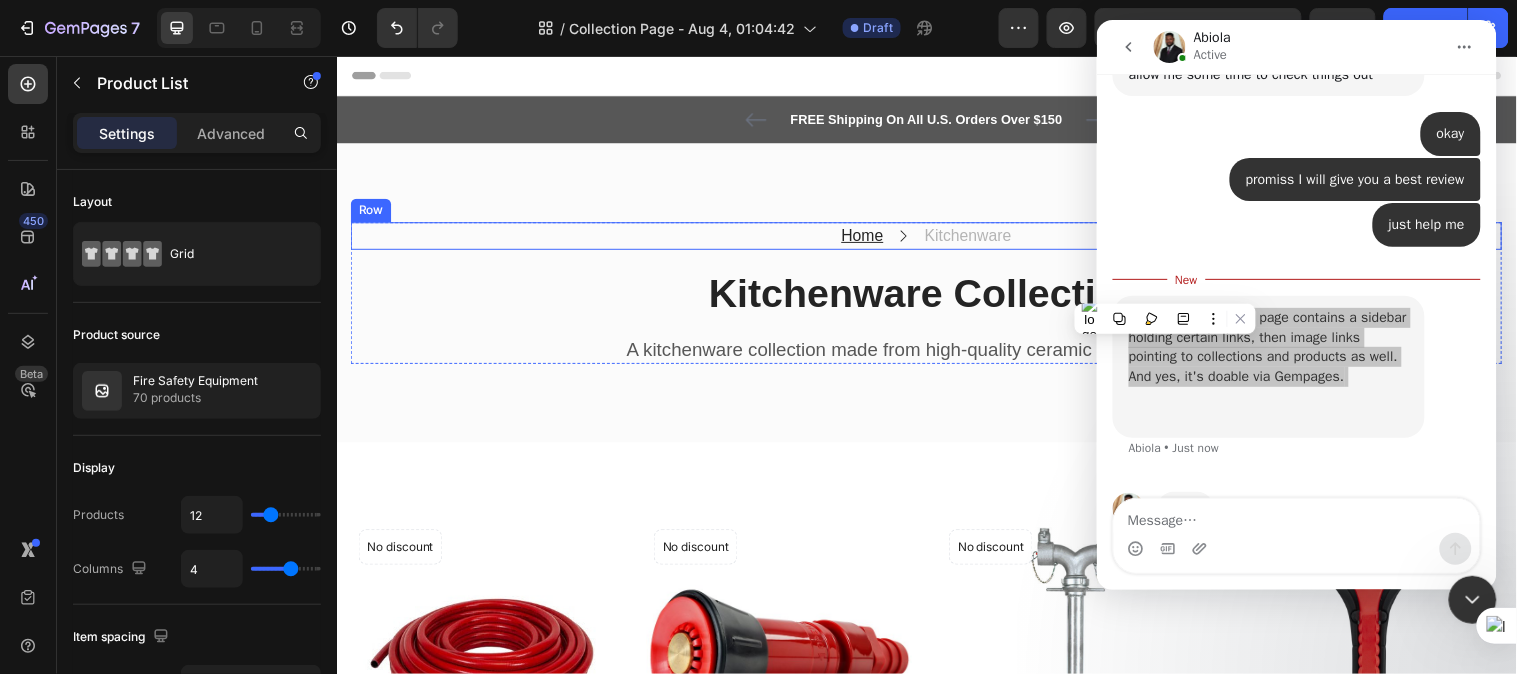 click on "Home Text block
Icon Kitchenware Text block Row Kitchenware Collection Heading A kitchenware collection made from high-quality ceramic and pure wood. Text block Row Row Row" at bounding box center (936, 296) 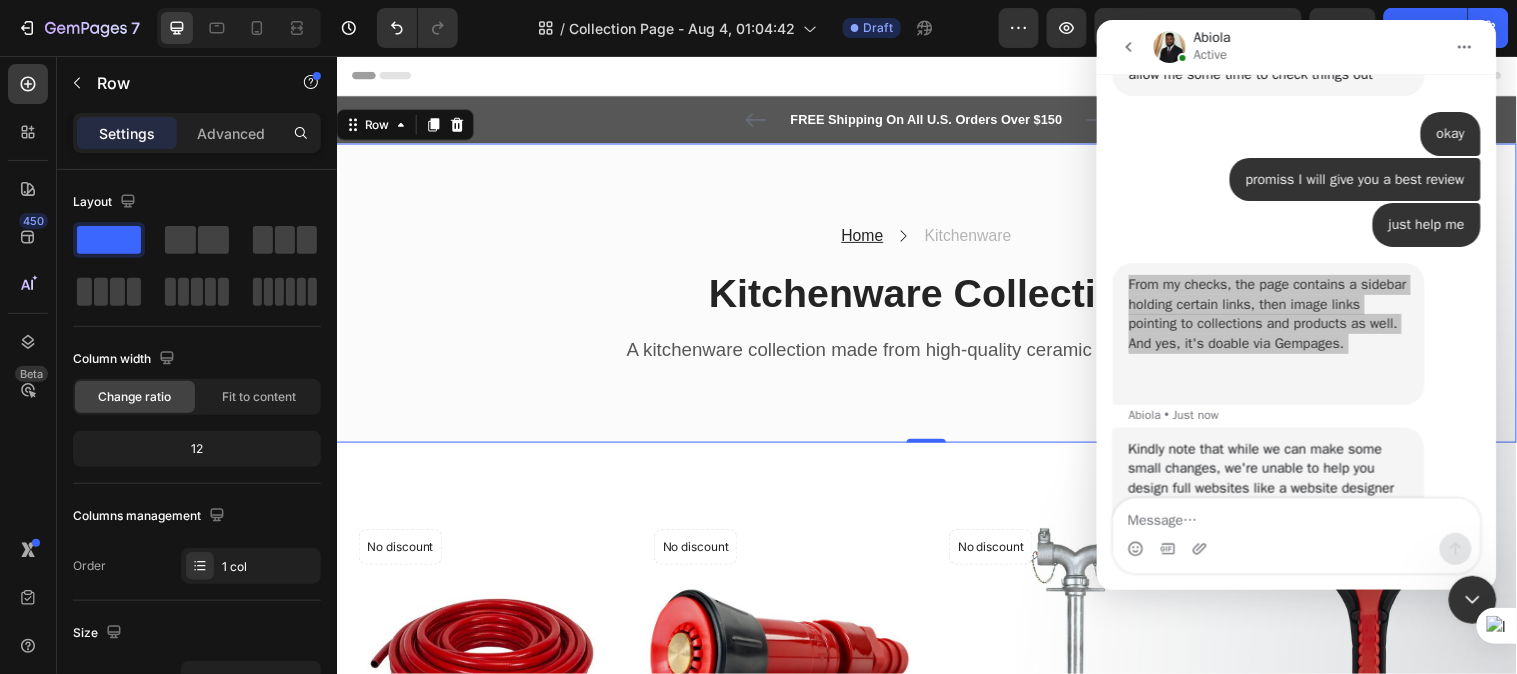 scroll, scrollTop: 2, scrollLeft: 0, axis: vertical 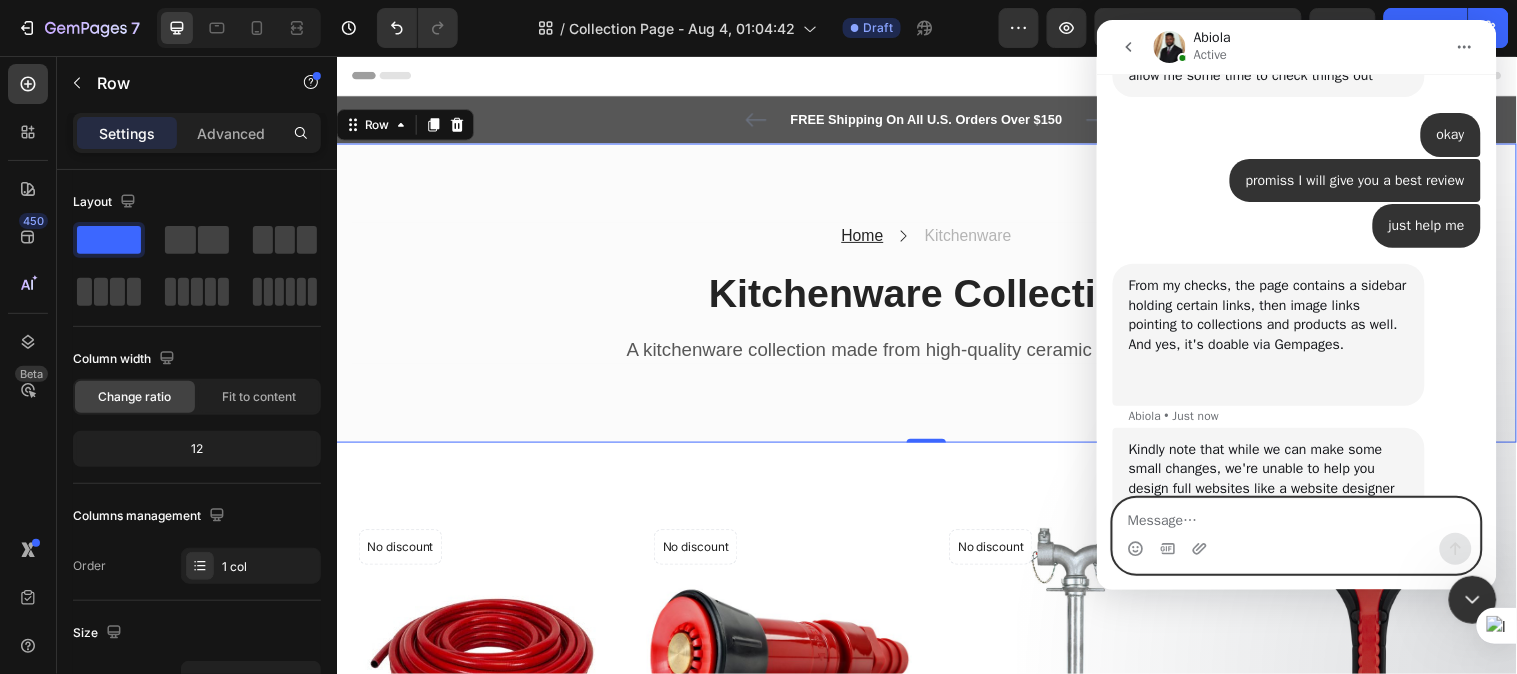 paste on "https://builder.gempages.net/editor/568873555874284369/578342194436375314?type=gempagesv7&pageType=GP_COLLECTION&initTemplateId=493332663566860637&shop=hazprevsafety.myshopify.com" 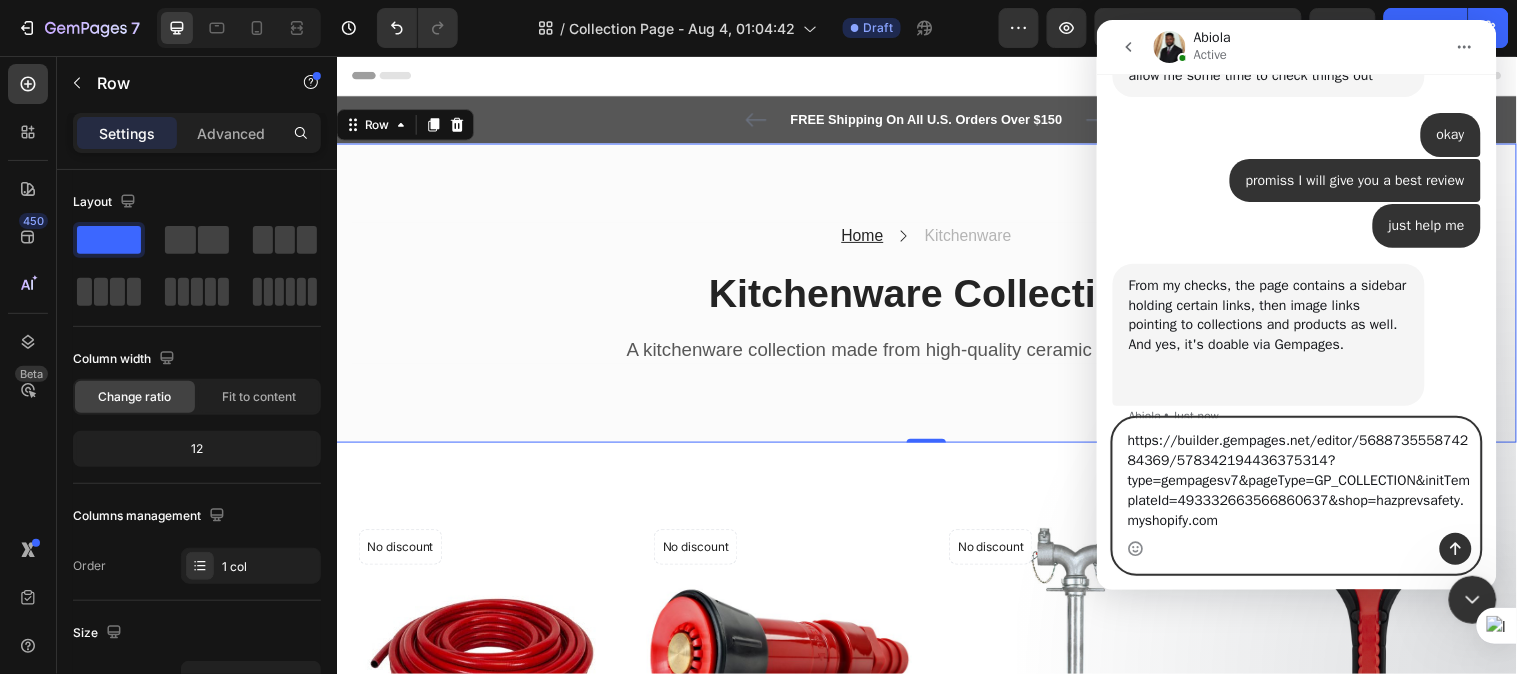 type on "https://builder.gempages.net/editor/568873555874284369/578342194436375314?type=gempagesv7&pageType=GP_COLLECTION&initTemplateId=493332663566860637&shop=hazprevsafety.myshopify.com" 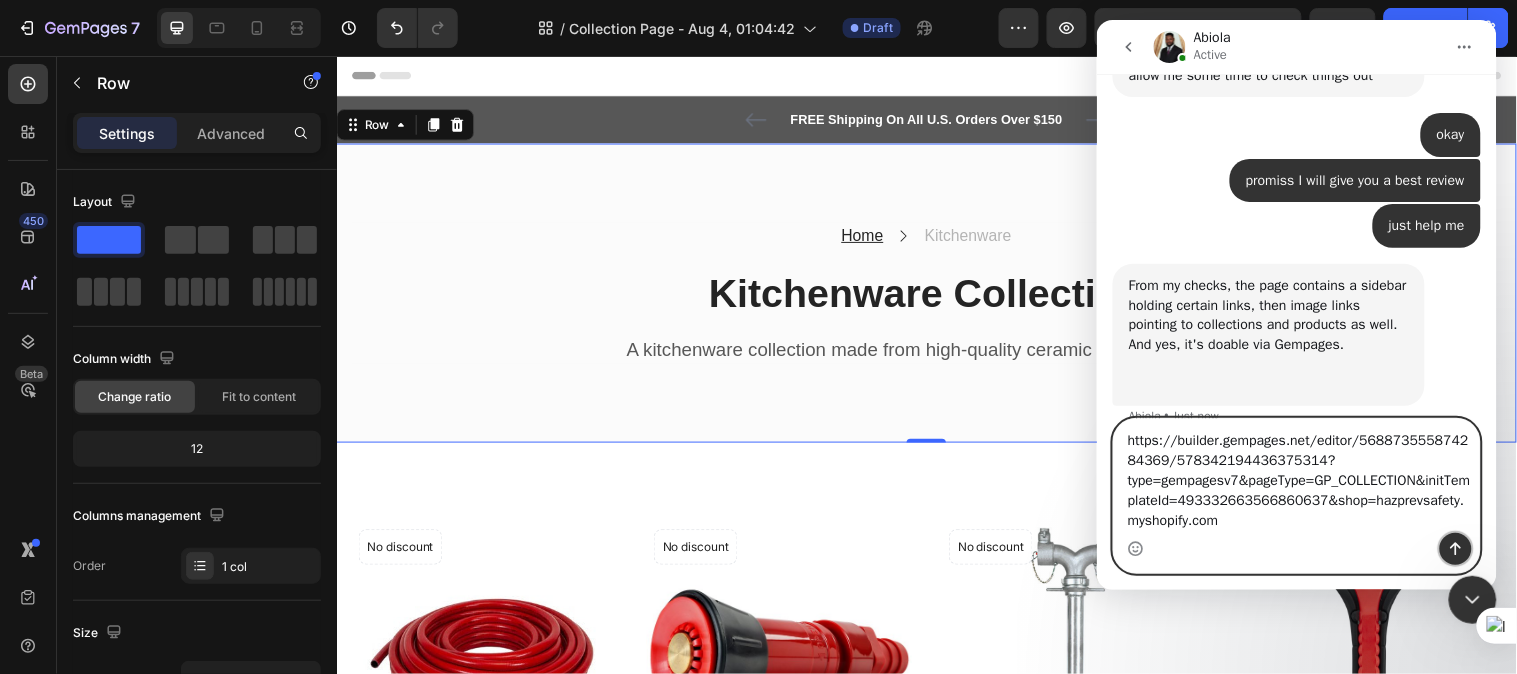click 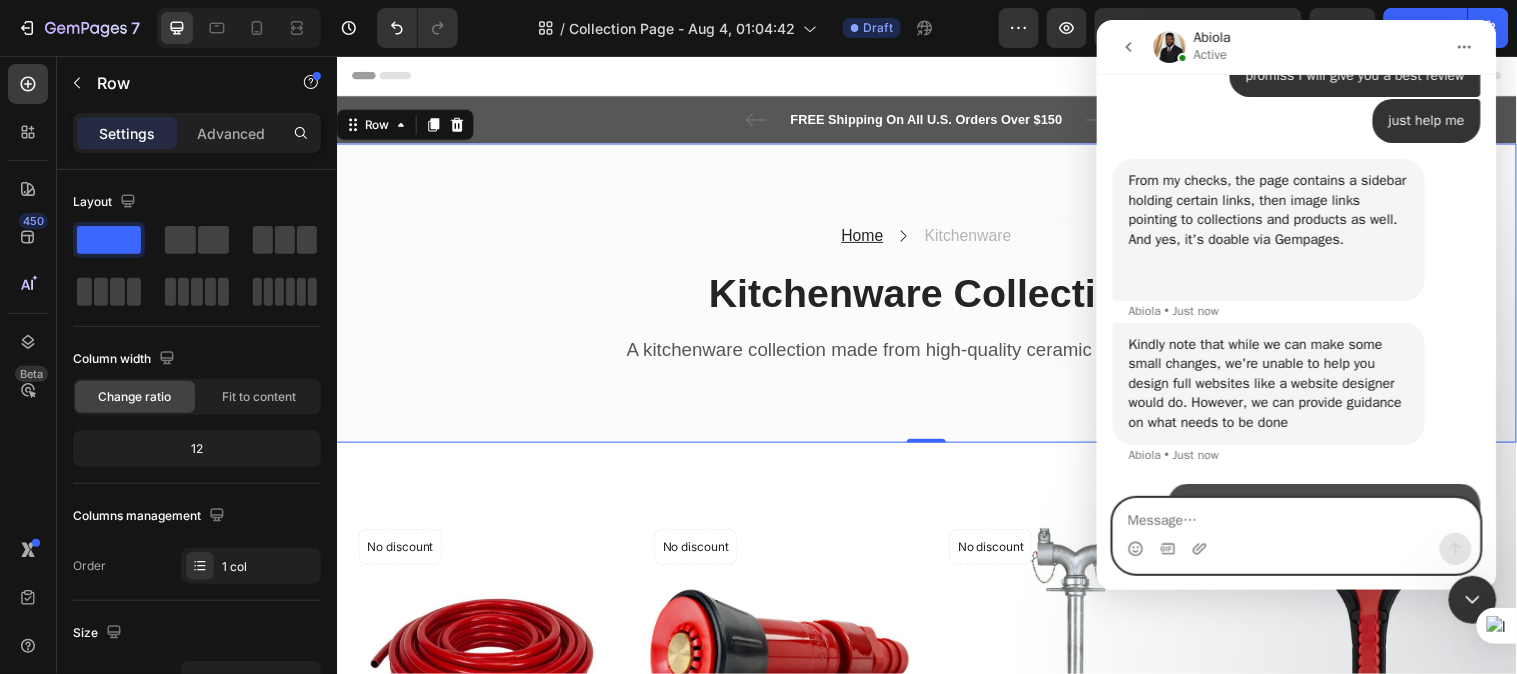 scroll, scrollTop: 5140, scrollLeft: 0, axis: vertical 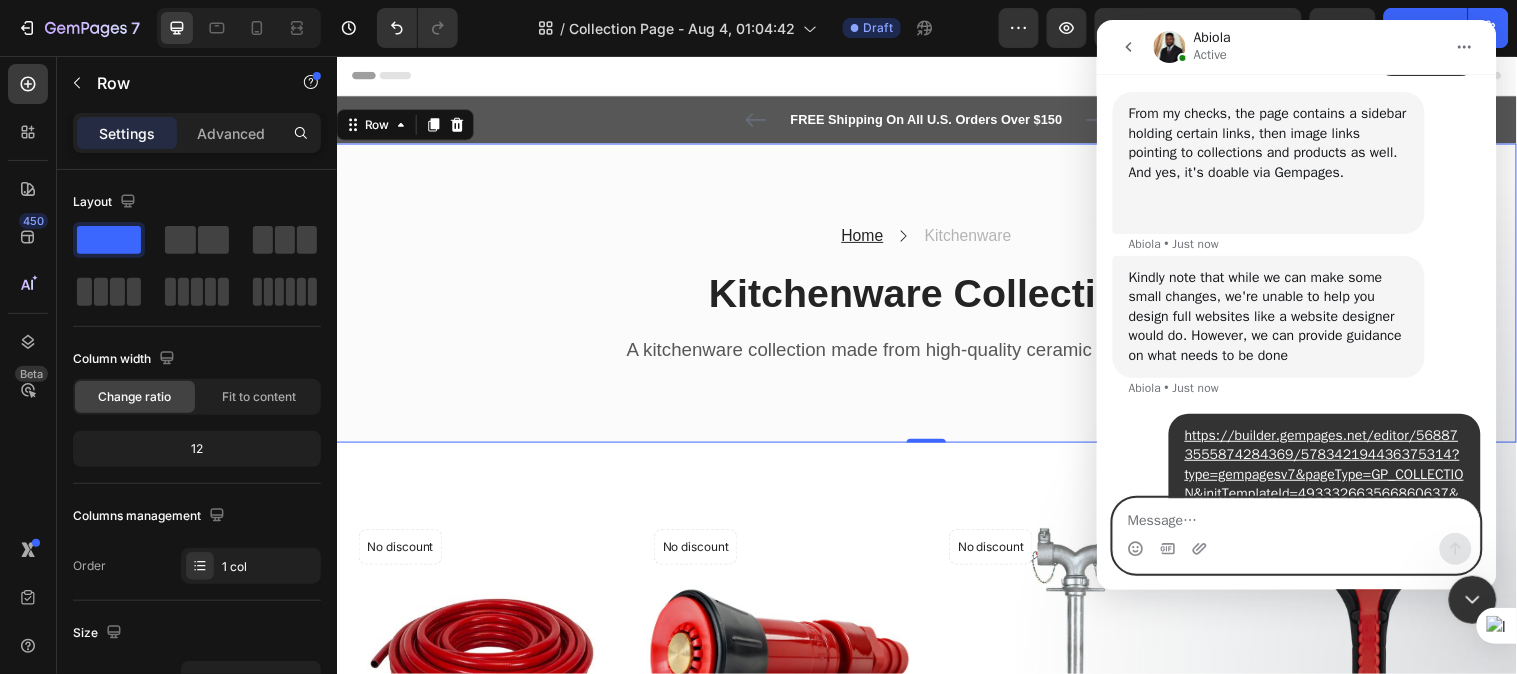 click at bounding box center [1296, 515] 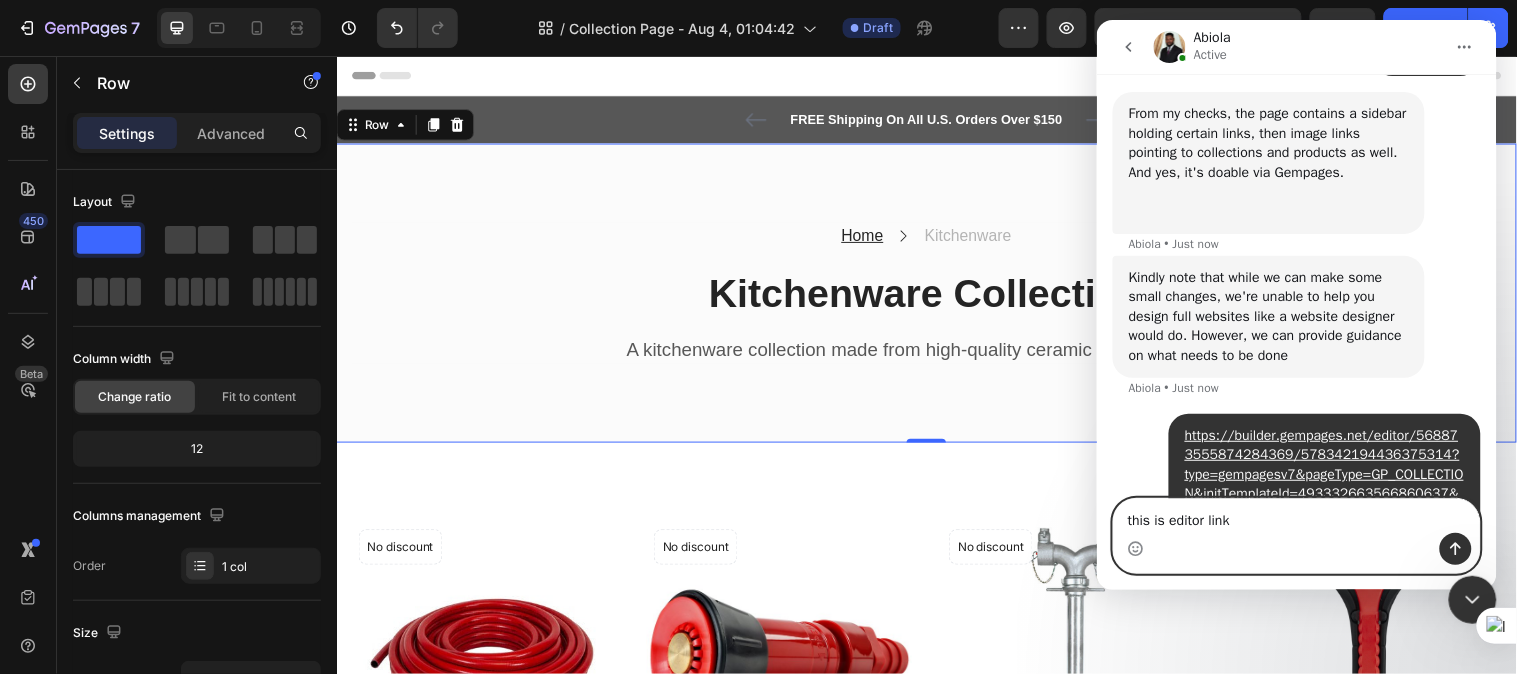 type on "this is editor link" 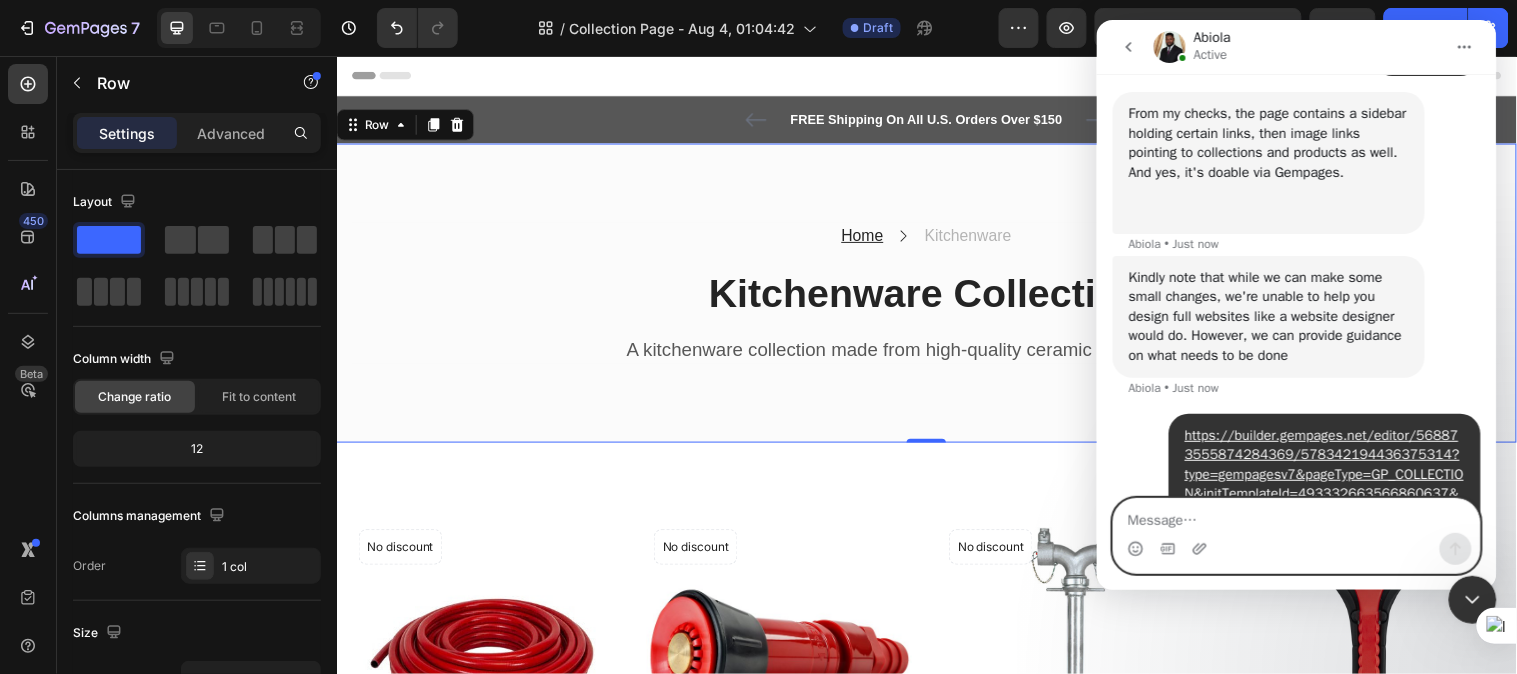 scroll, scrollTop: 5185, scrollLeft: 0, axis: vertical 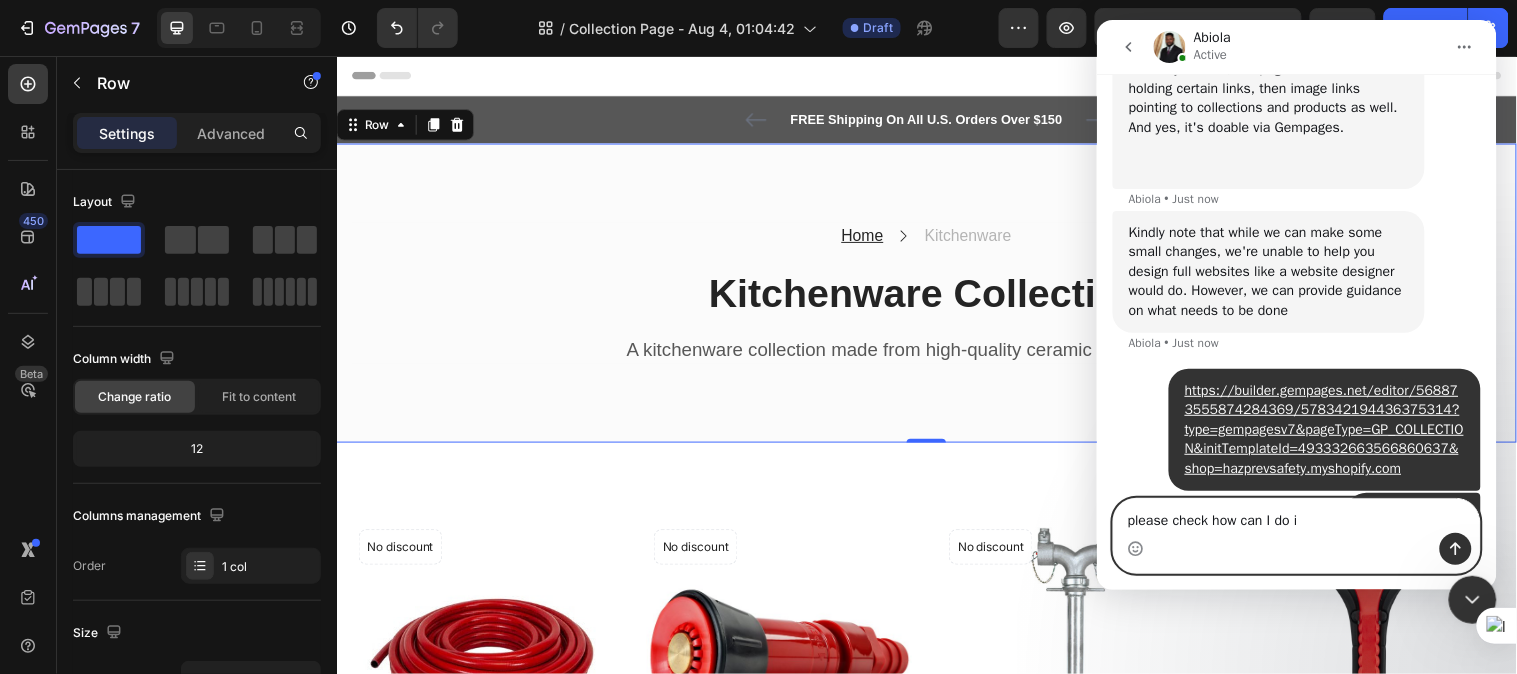 type on "please check how can I do it" 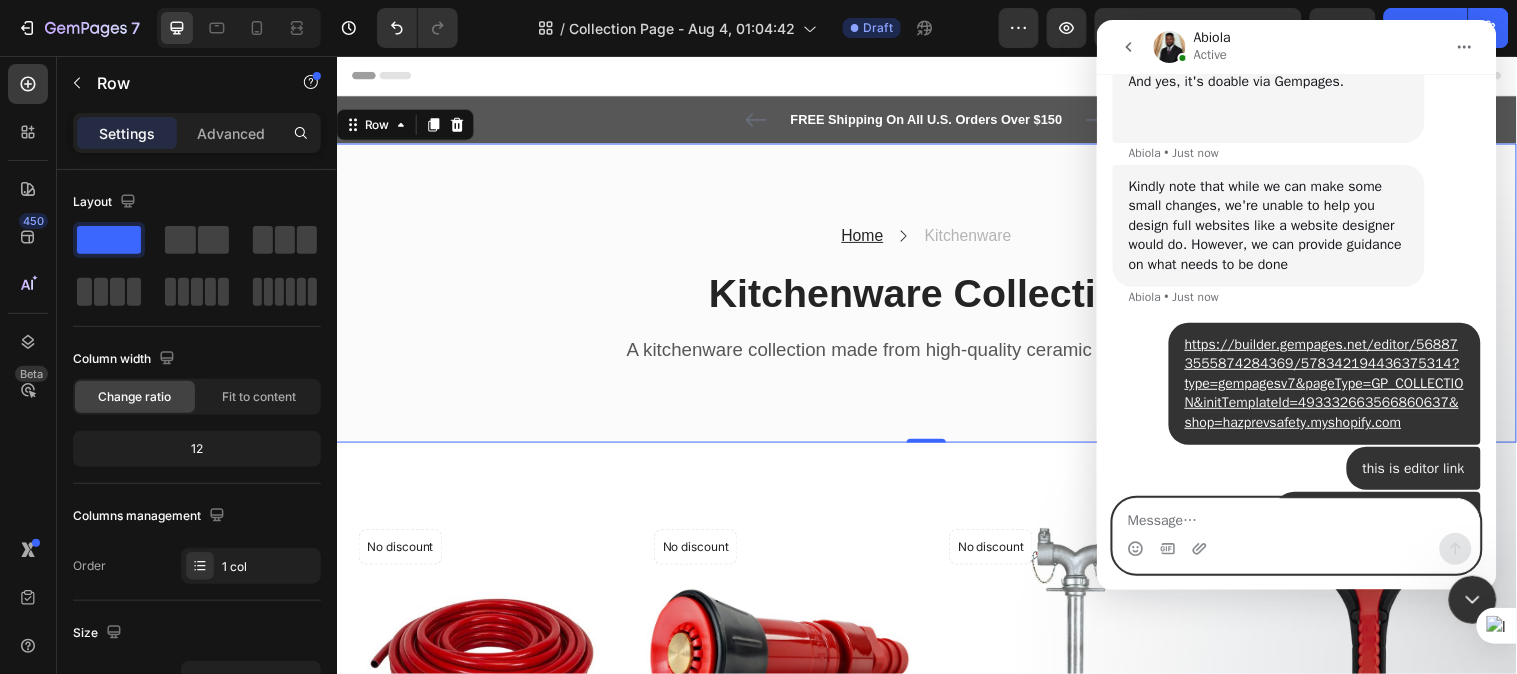 scroll, scrollTop: 4934, scrollLeft: 0, axis: vertical 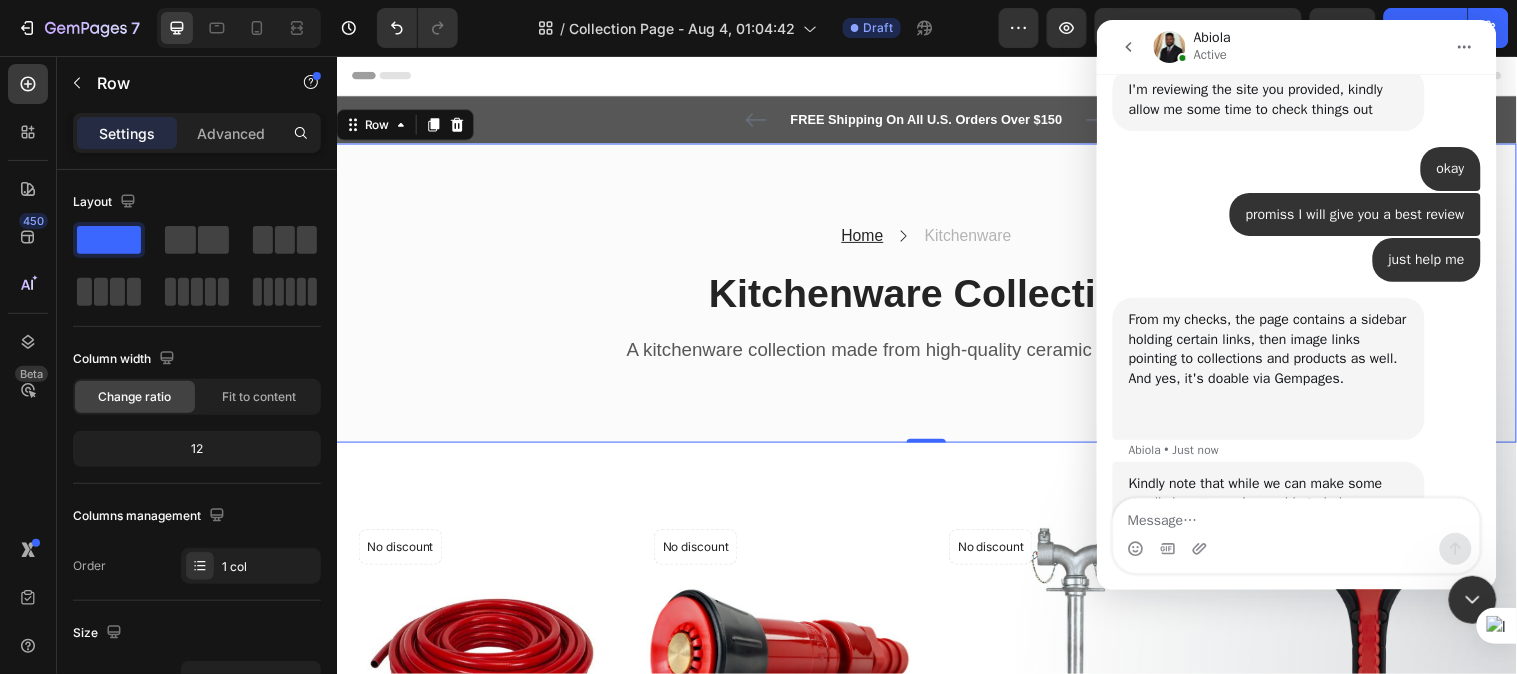 click on "Kindly note that while we can make some small changes, we're unable to help you design full websites like a website designer would do. However, we can provide guidance on what needs to be done" at bounding box center [1268, 522] 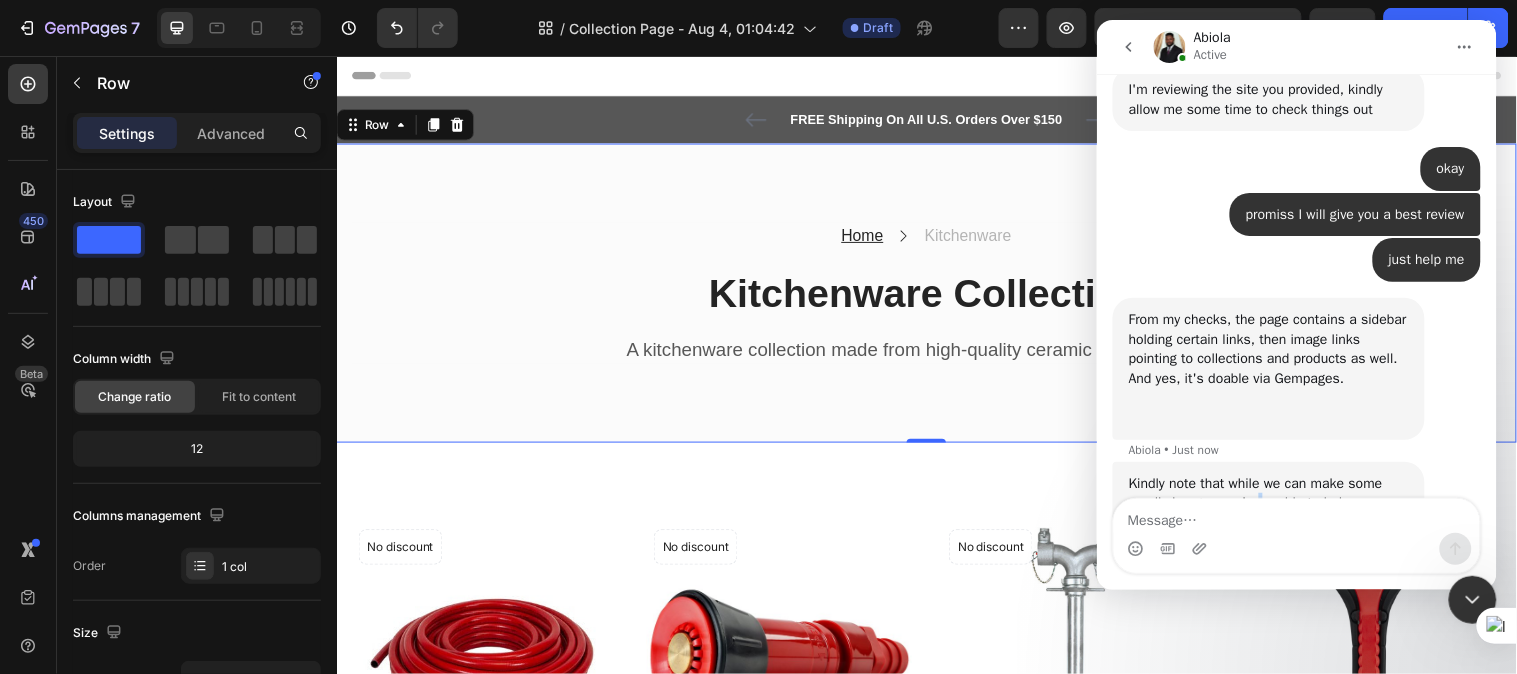 click on "Kindly note that while we can make some small changes, we're unable to help you design full websites like a website designer would do. However, we can provide guidance on what needs to be done" at bounding box center (1268, 522) 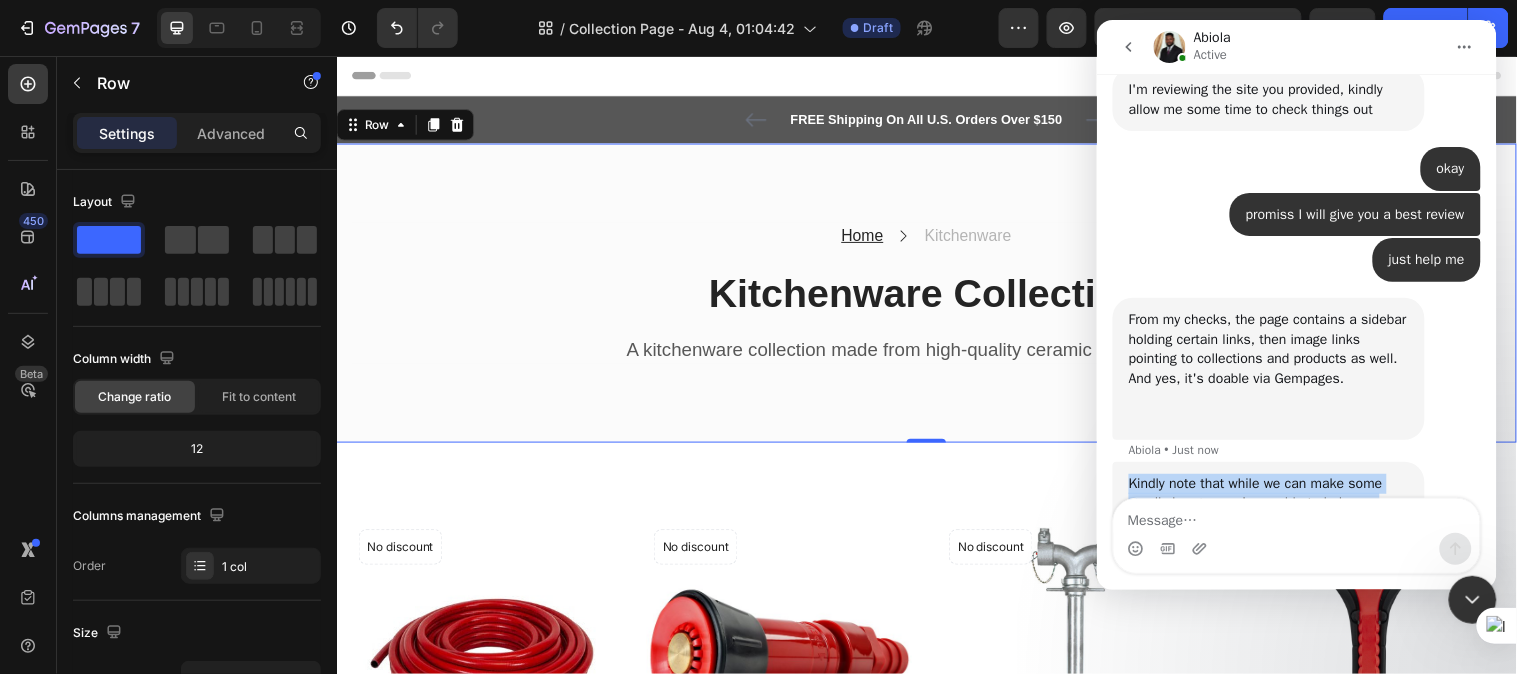 click on "Kindly note that while we can make some small changes, we're unable to help you design full websites like a website designer would do. However, we can provide guidance on what needs to be done" at bounding box center (1268, 522) 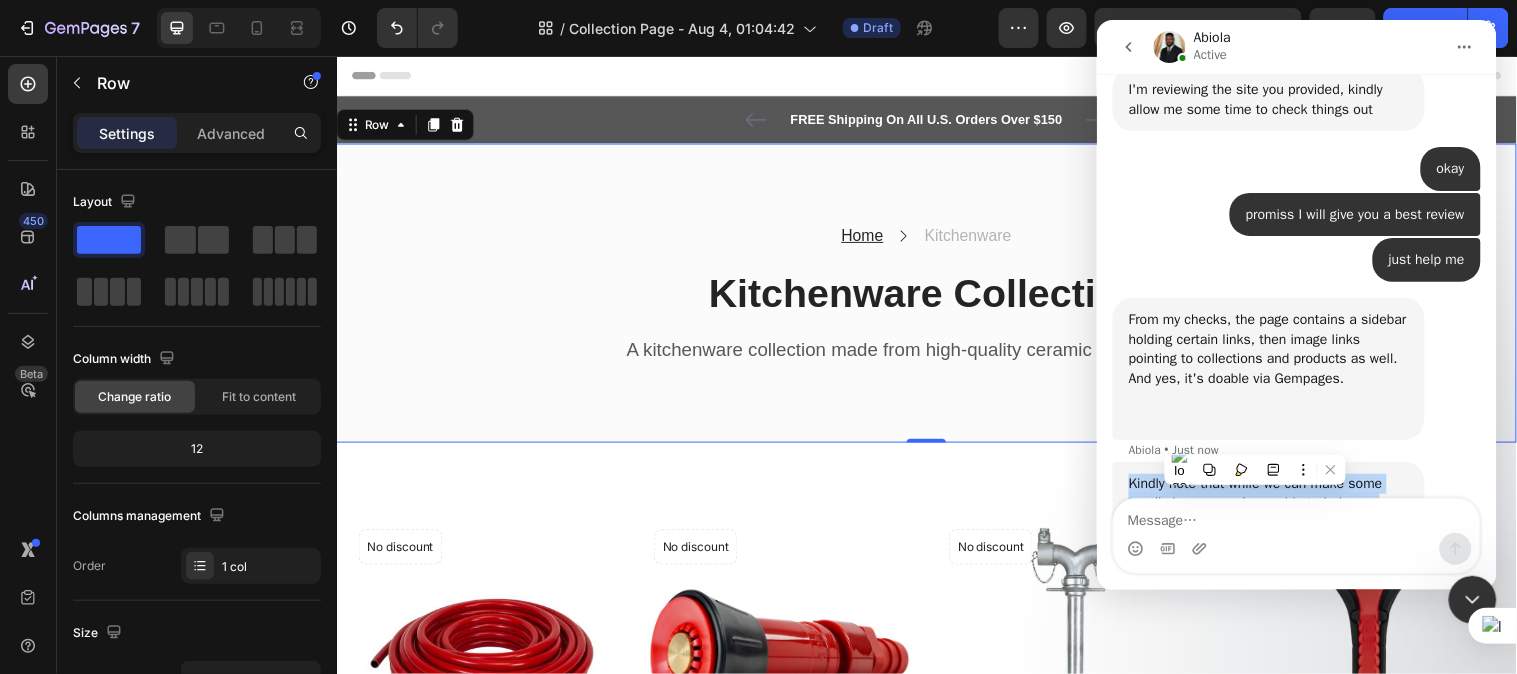 copy on "Kindly note that while we can make some small changes, we're unable to help you design full websites like a website designer would do. However, we can provide guidance on what needs to be done" 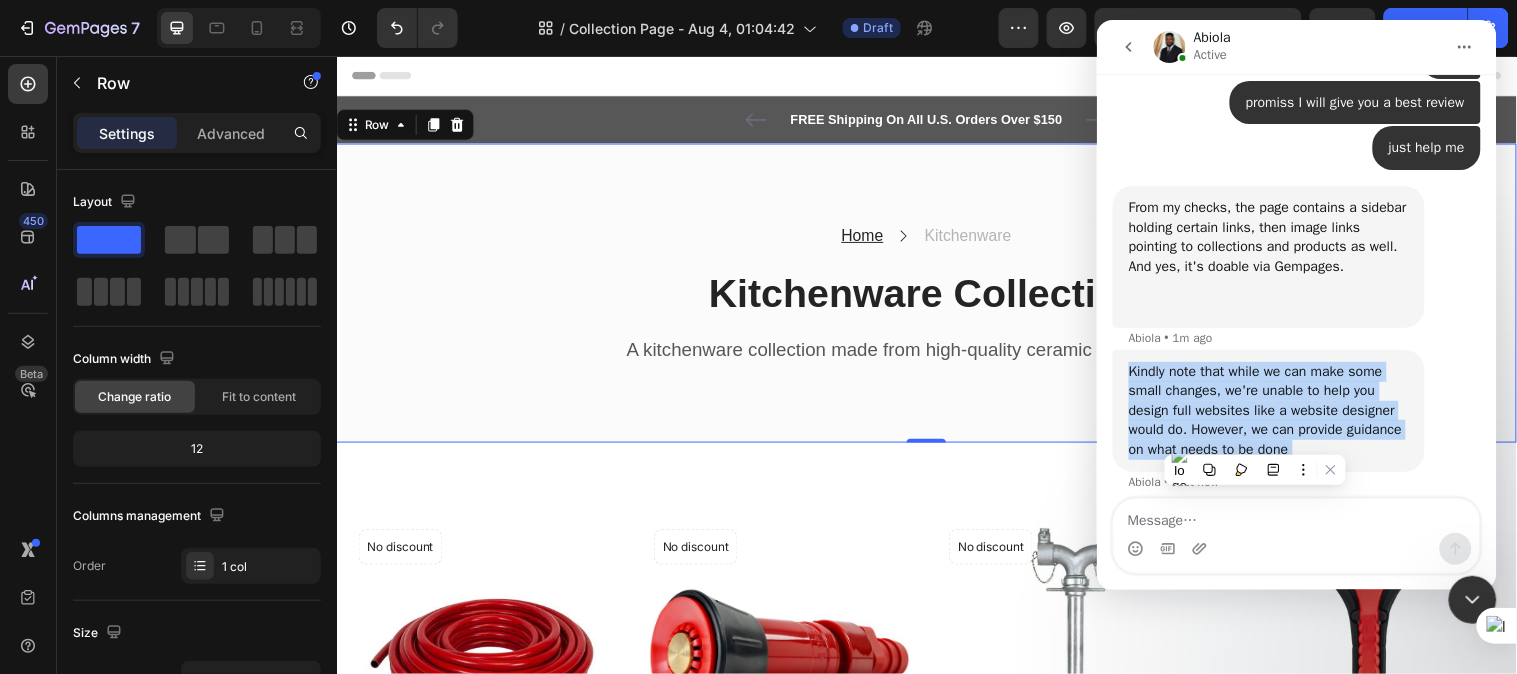 scroll, scrollTop: 5231, scrollLeft: 0, axis: vertical 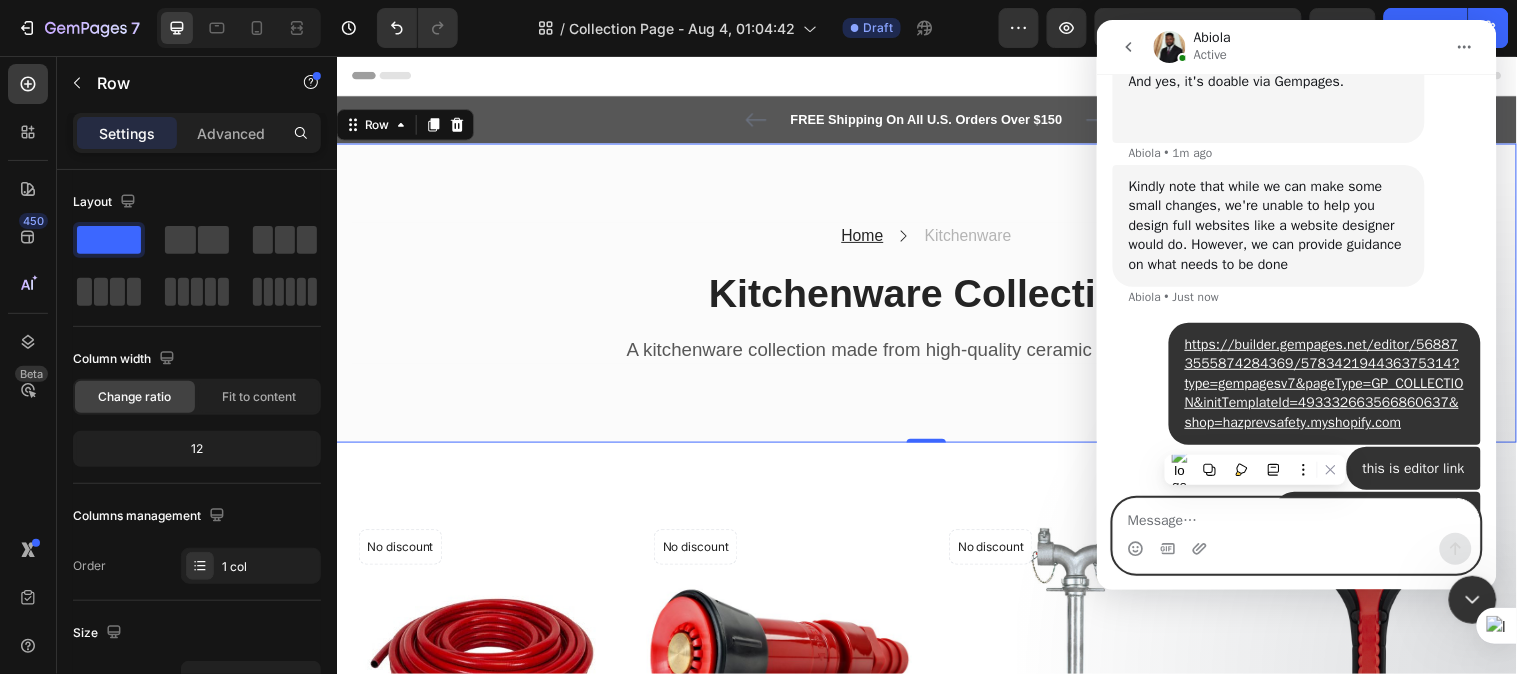 click at bounding box center (1296, 515) 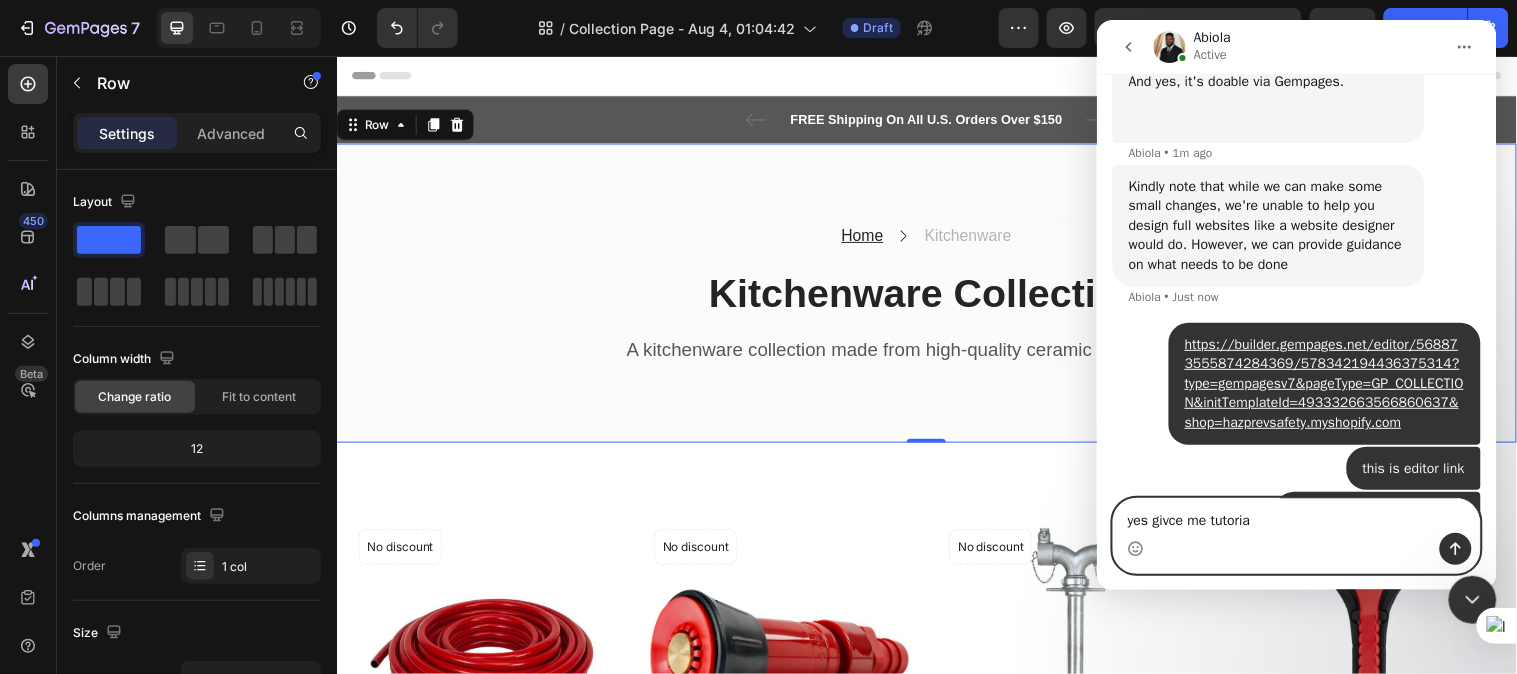 type on "yes givce me tutorial" 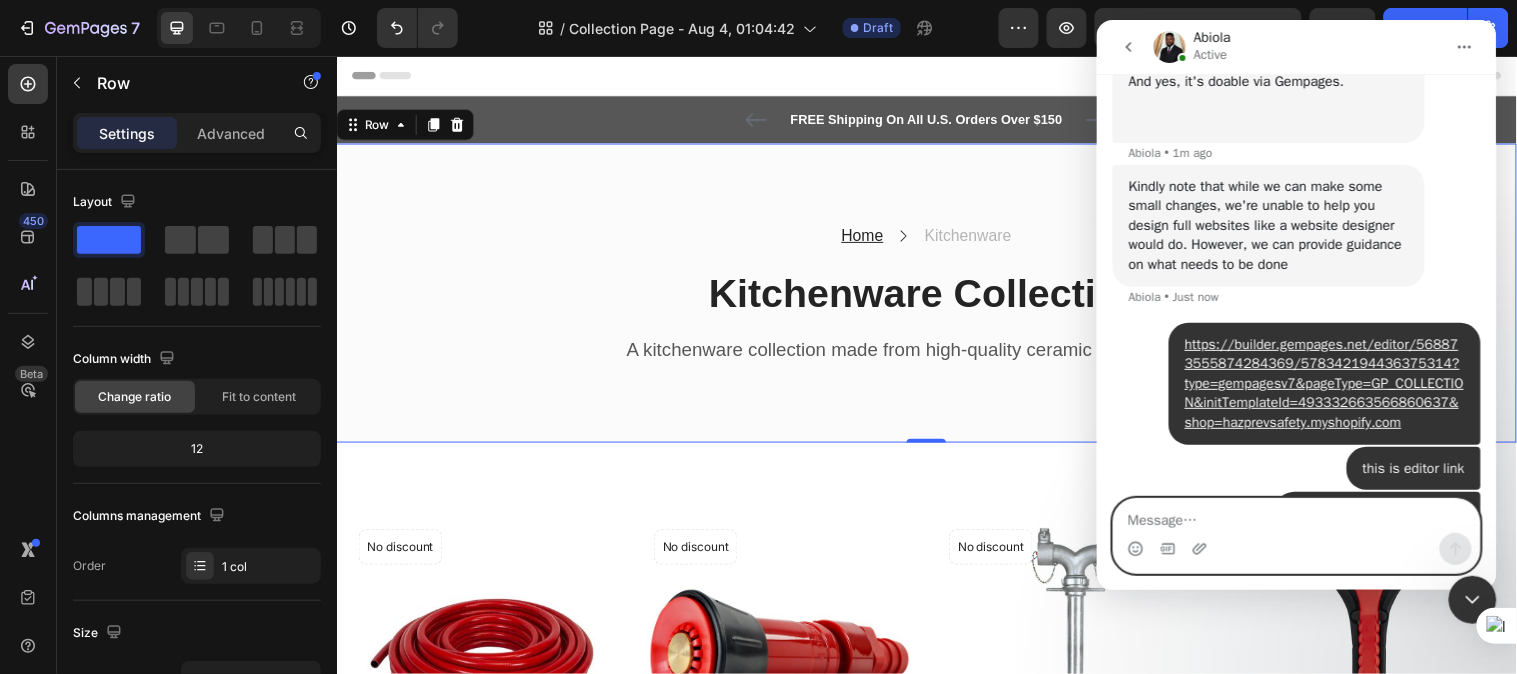 scroll, scrollTop: 5276, scrollLeft: 0, axis: vertical 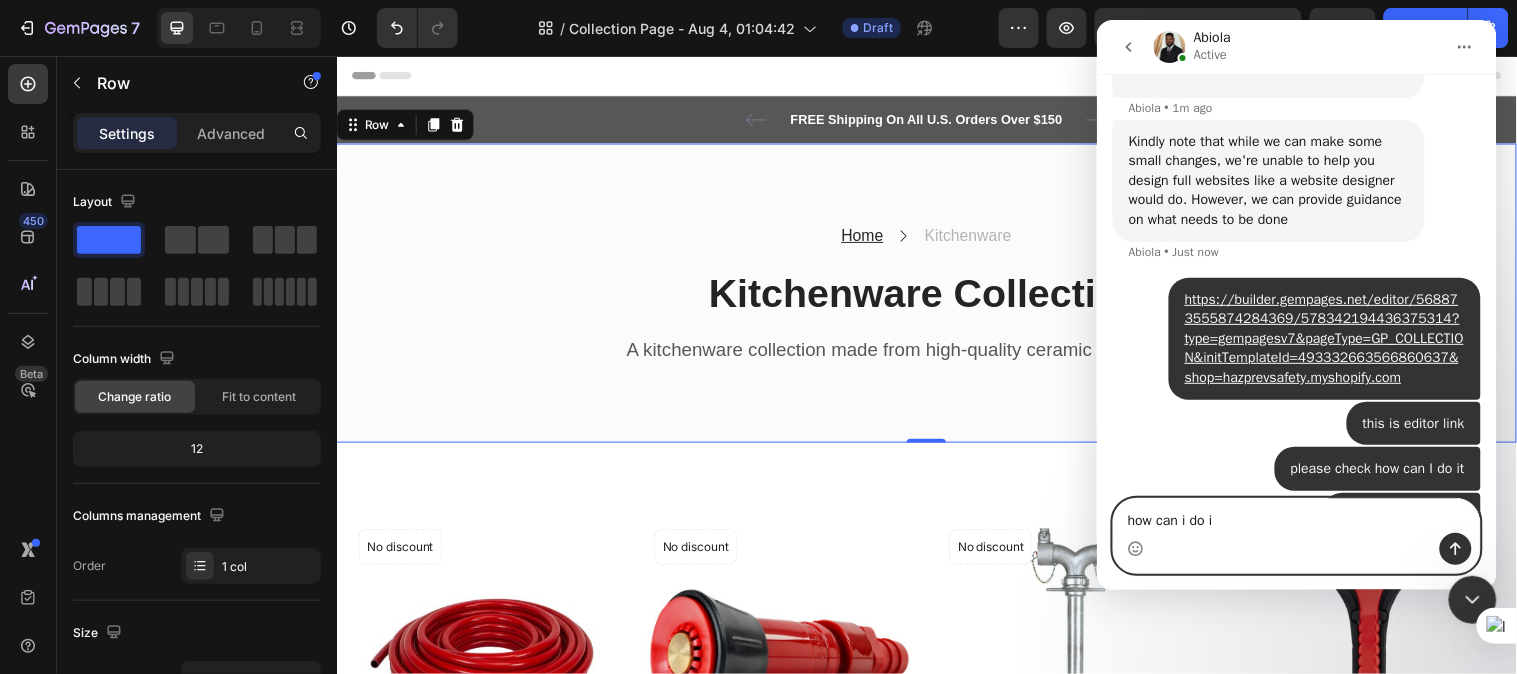 type on "how can i do it" 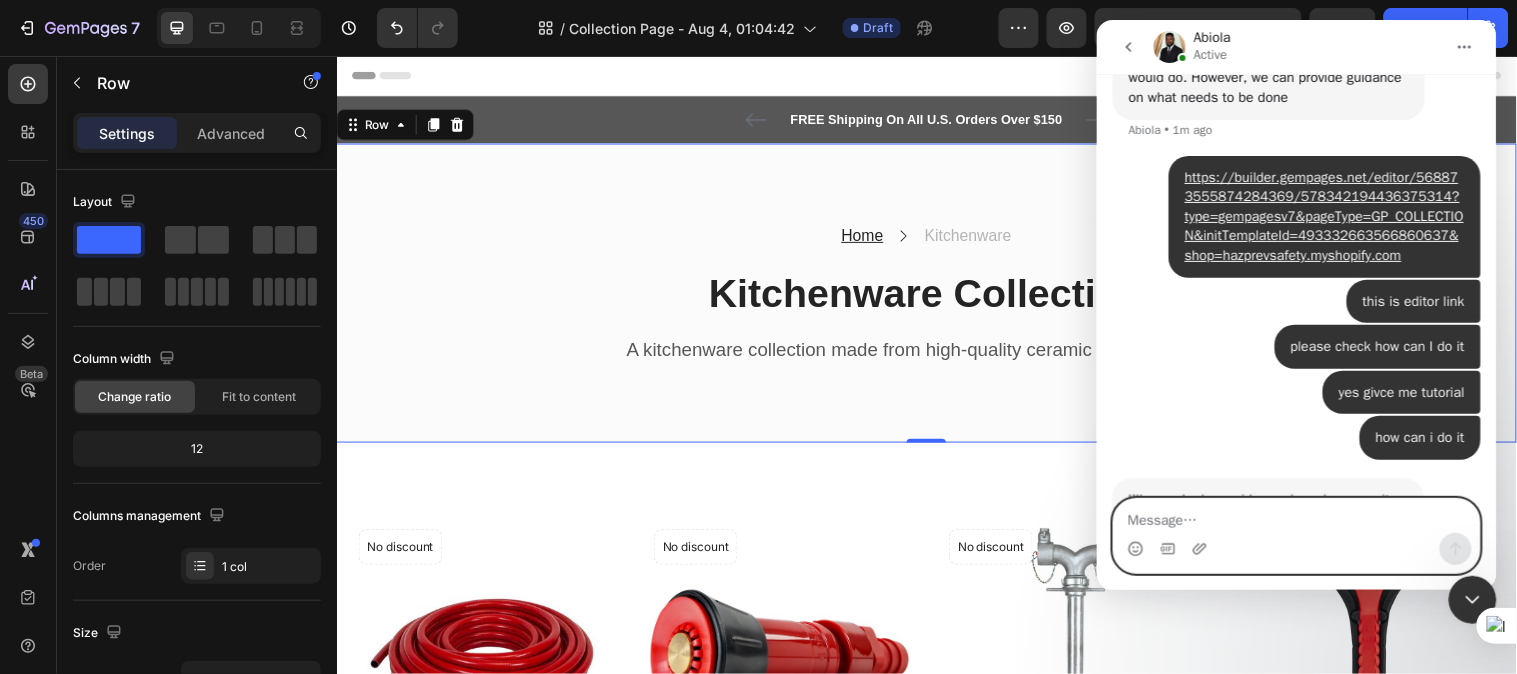 scroll, scrollTop: 5441, scrollLeft: 0, axis: vertical 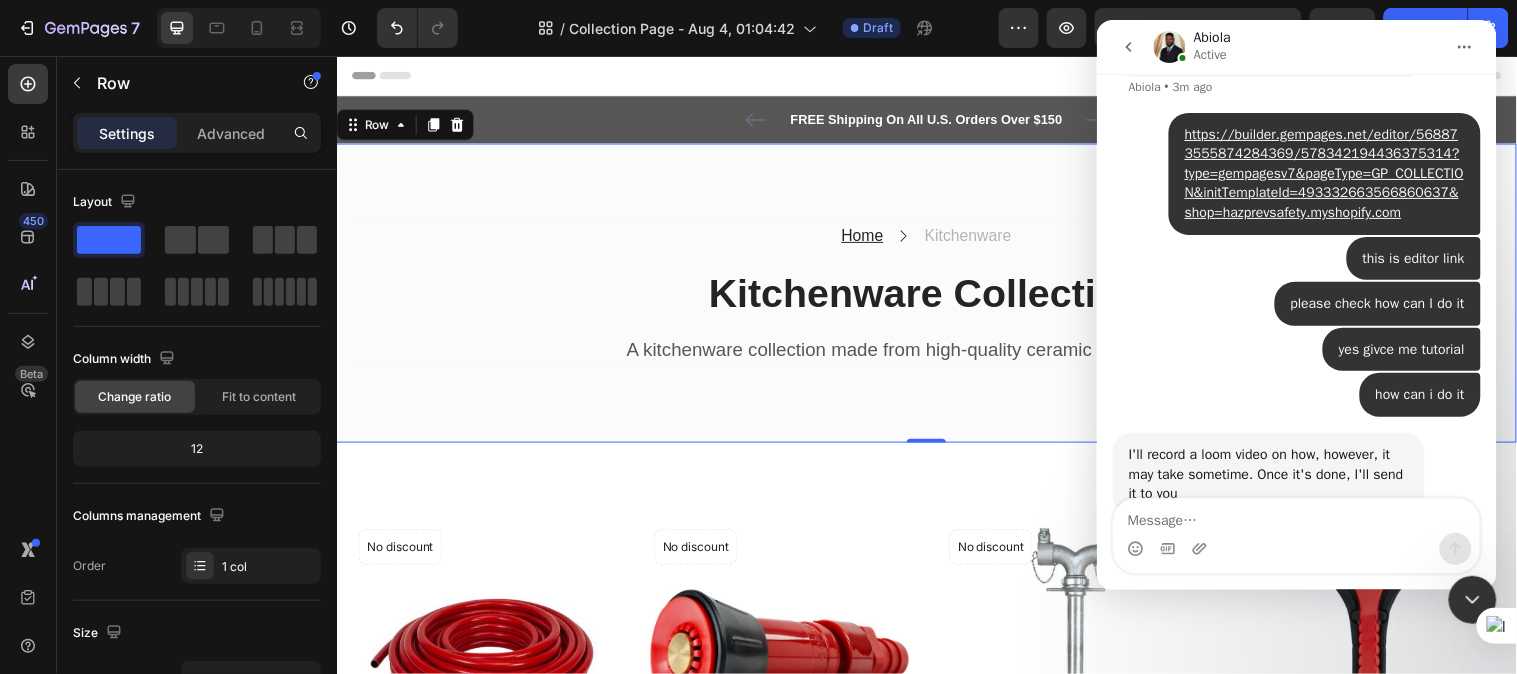 click on "I'll record a loom video on how, however, it may take sometime. Once it's done, I'll send it to you" at bounding box center (1268, 473) 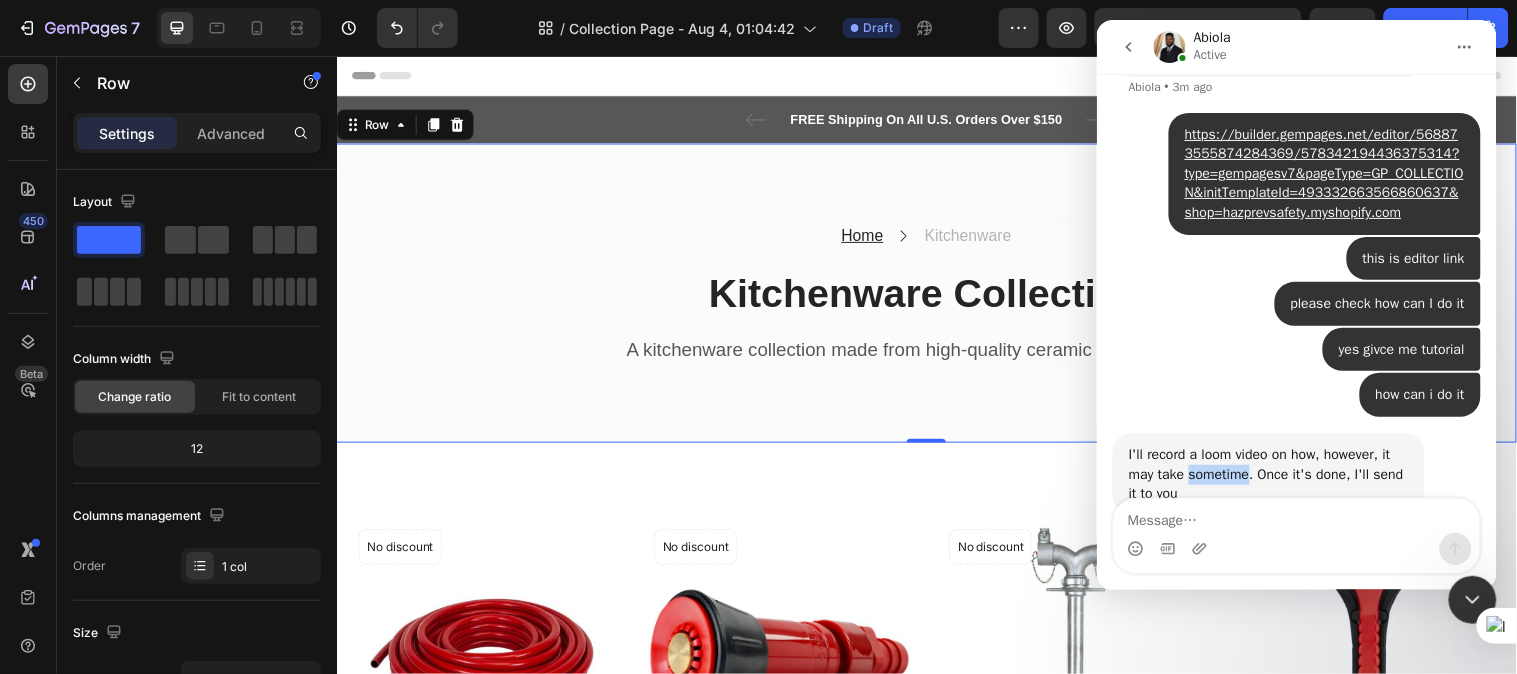 click on "I'll record a loom video on how, however, it may take sometime. Once it's done, I'll send it to you" at bounding box center [1268, 473] 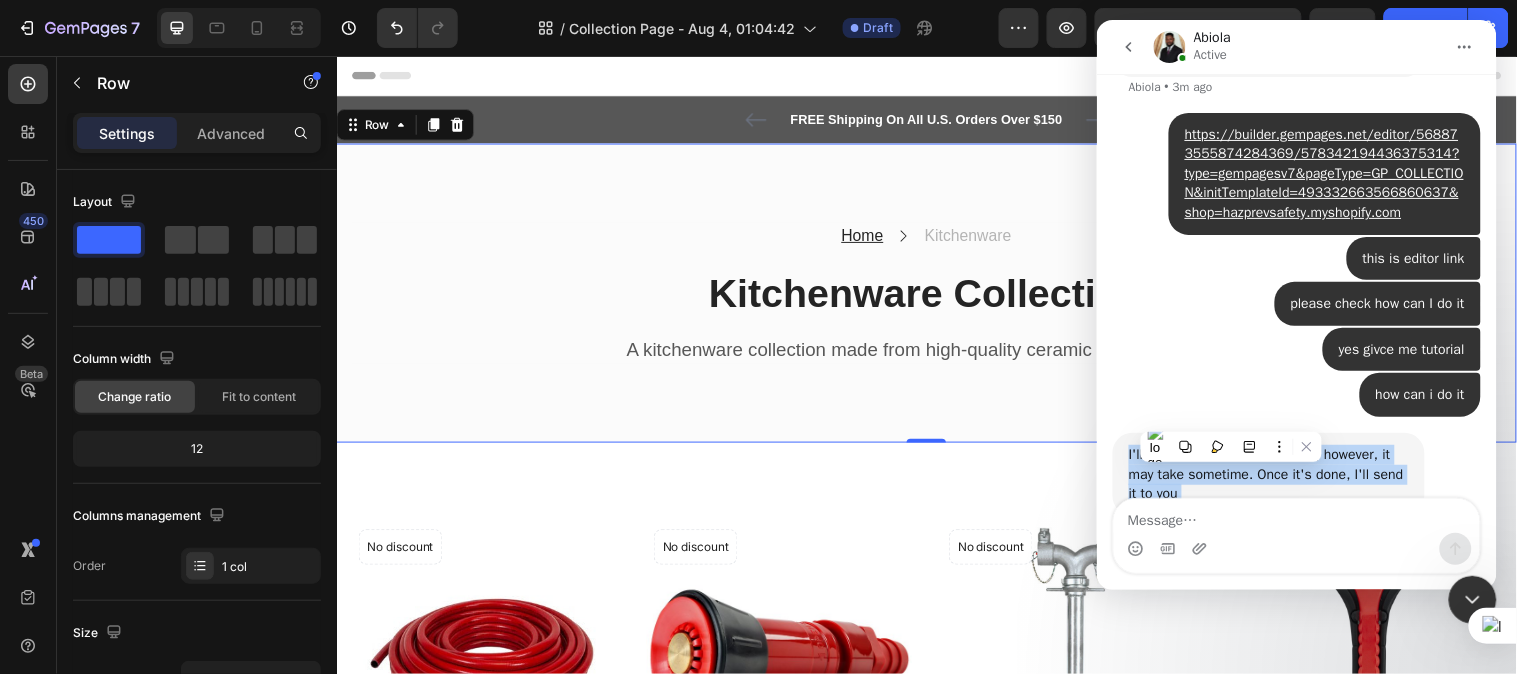 click on "I'll record a loom video on how, however, it may take sometime. Once it's done, I'll send it to you" at bounding box center (1268, 473) 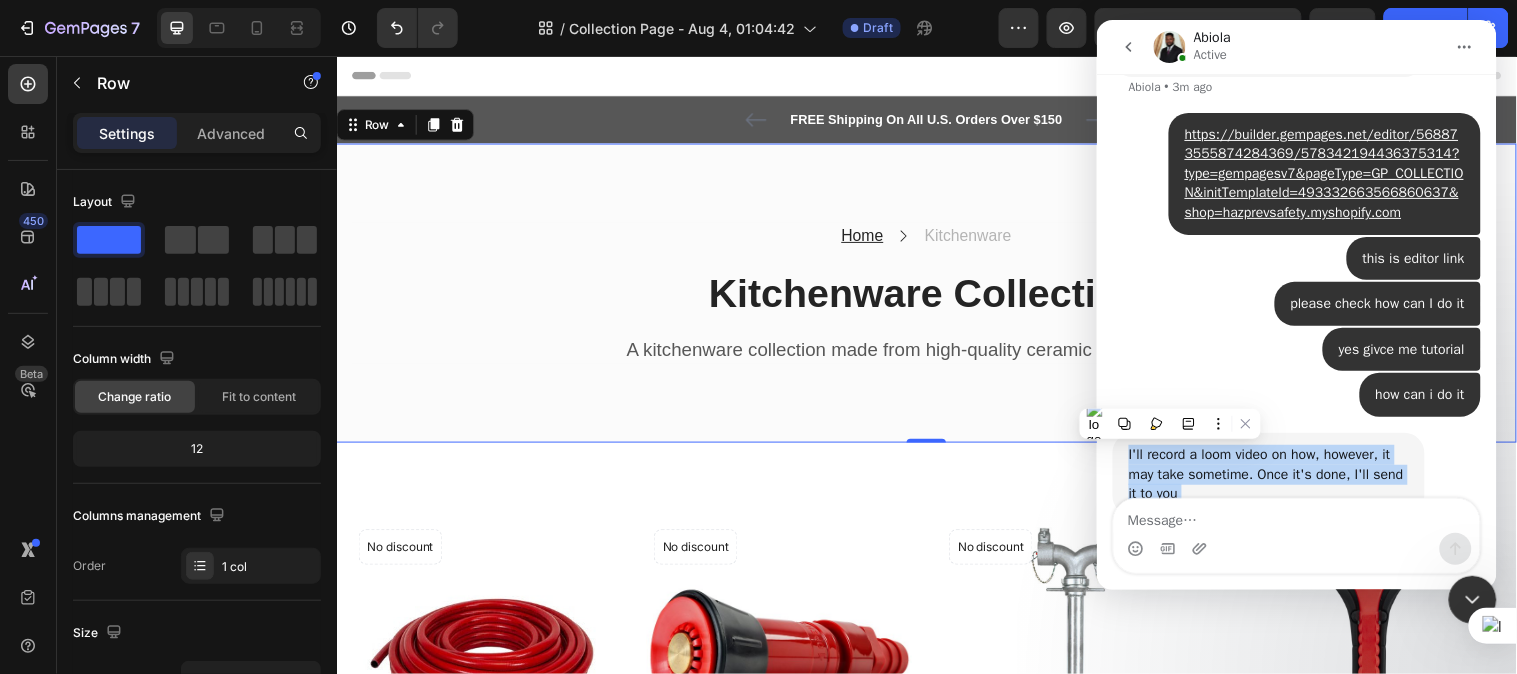 copy on "I'll record a loom video on how, however, it may take sometime. Once it's done, I'll send it to you" 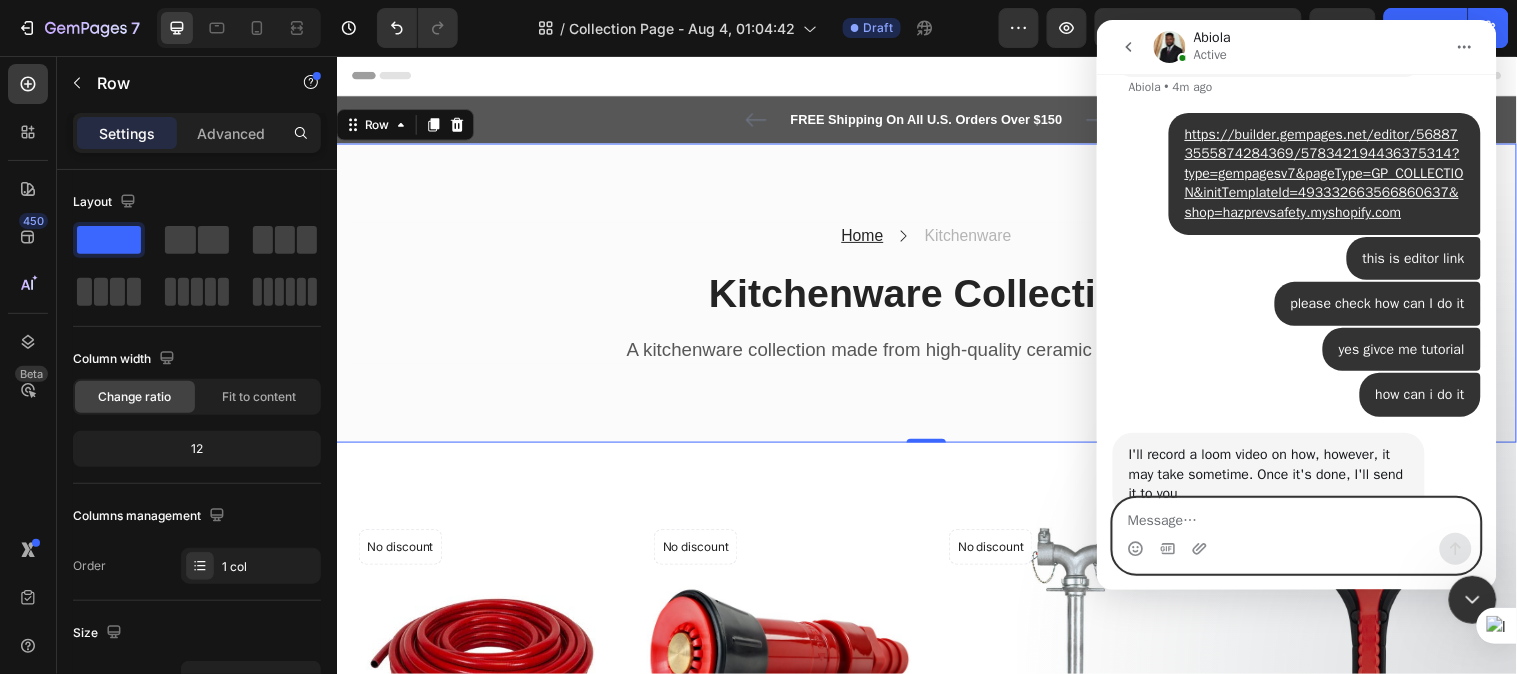 paste on "You do it on my website and save it." 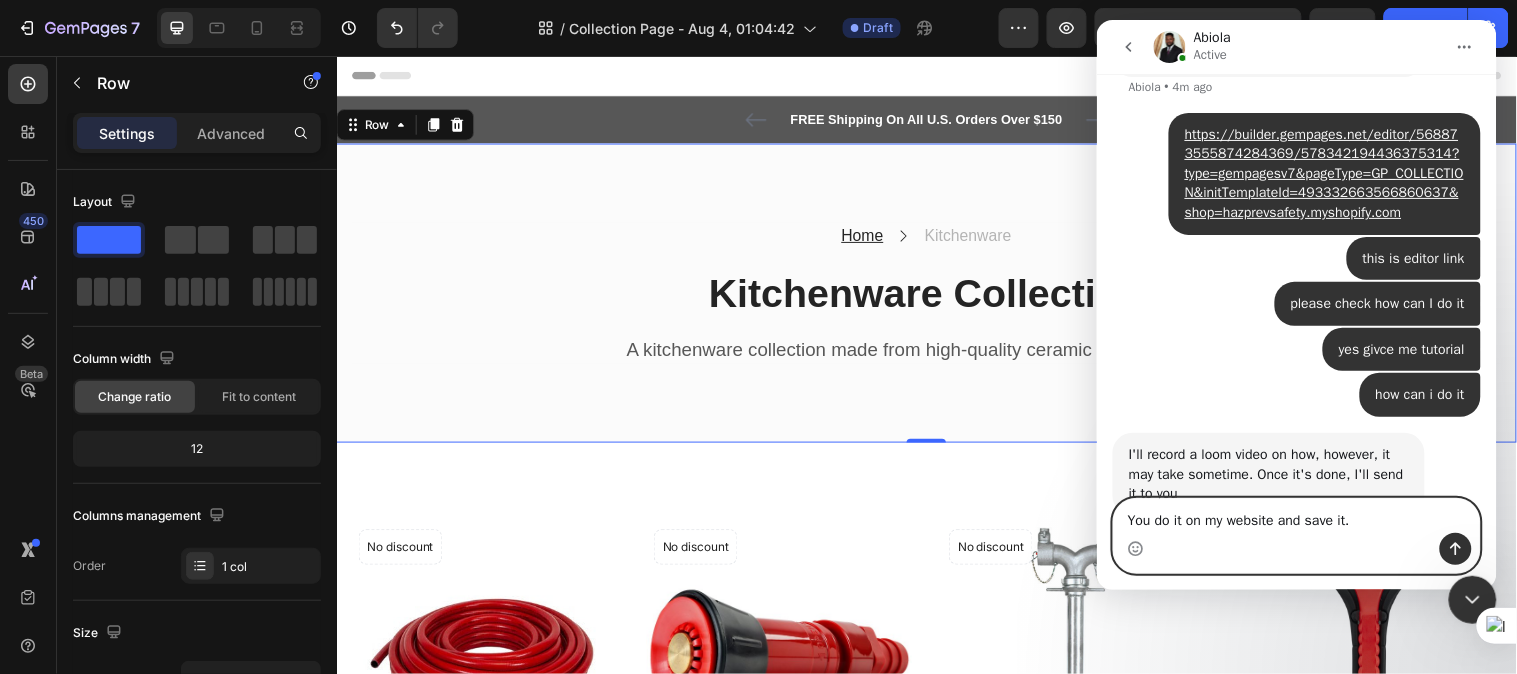 type on "You do it on my website and save it." 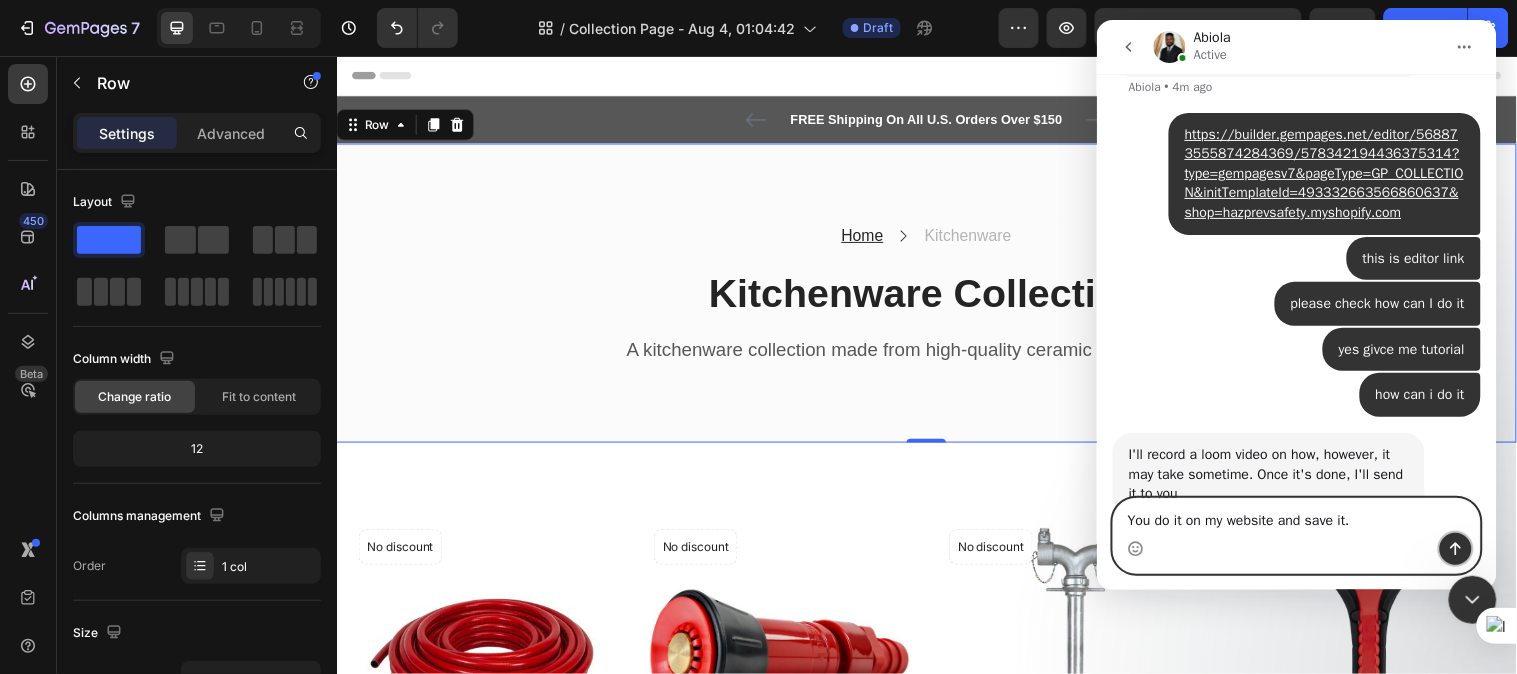 click 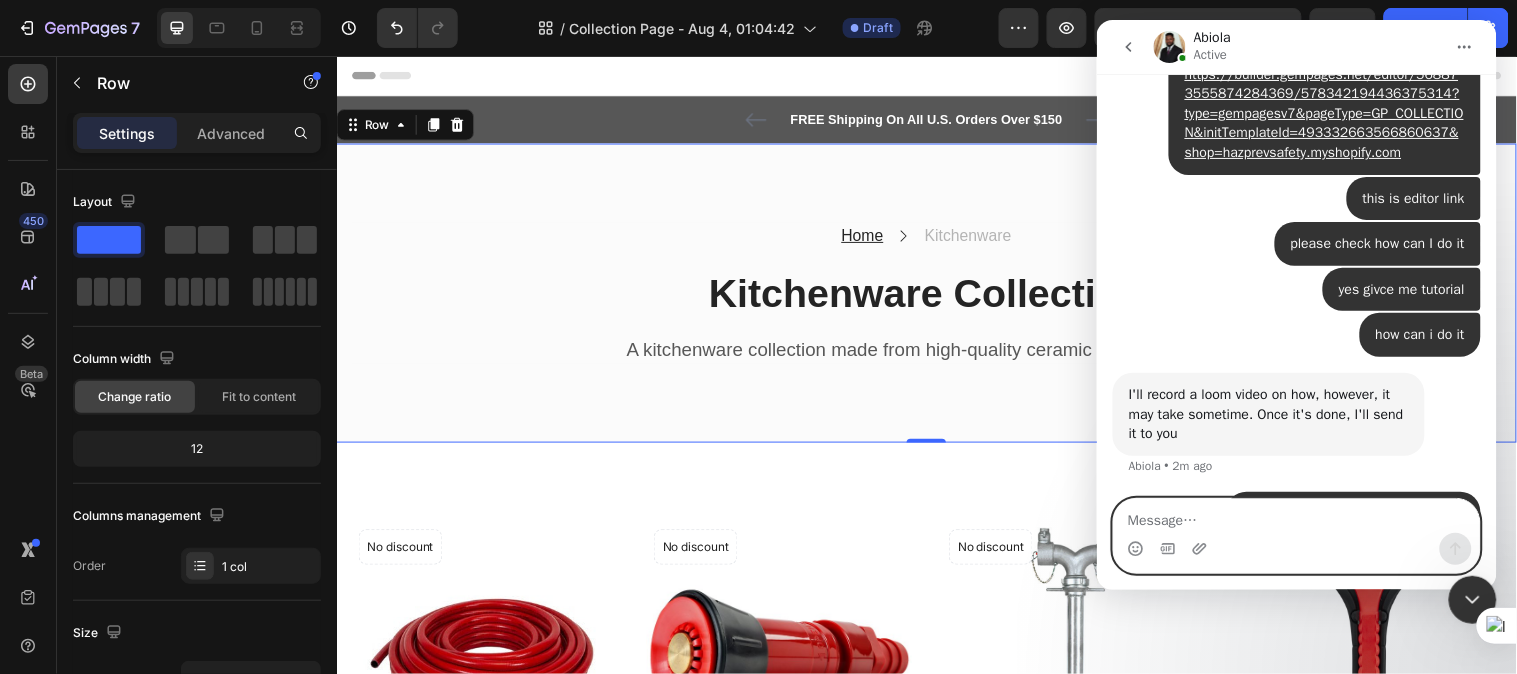 scroll, scrollTop: 5500, scrollLeft: 0, axis: vertical 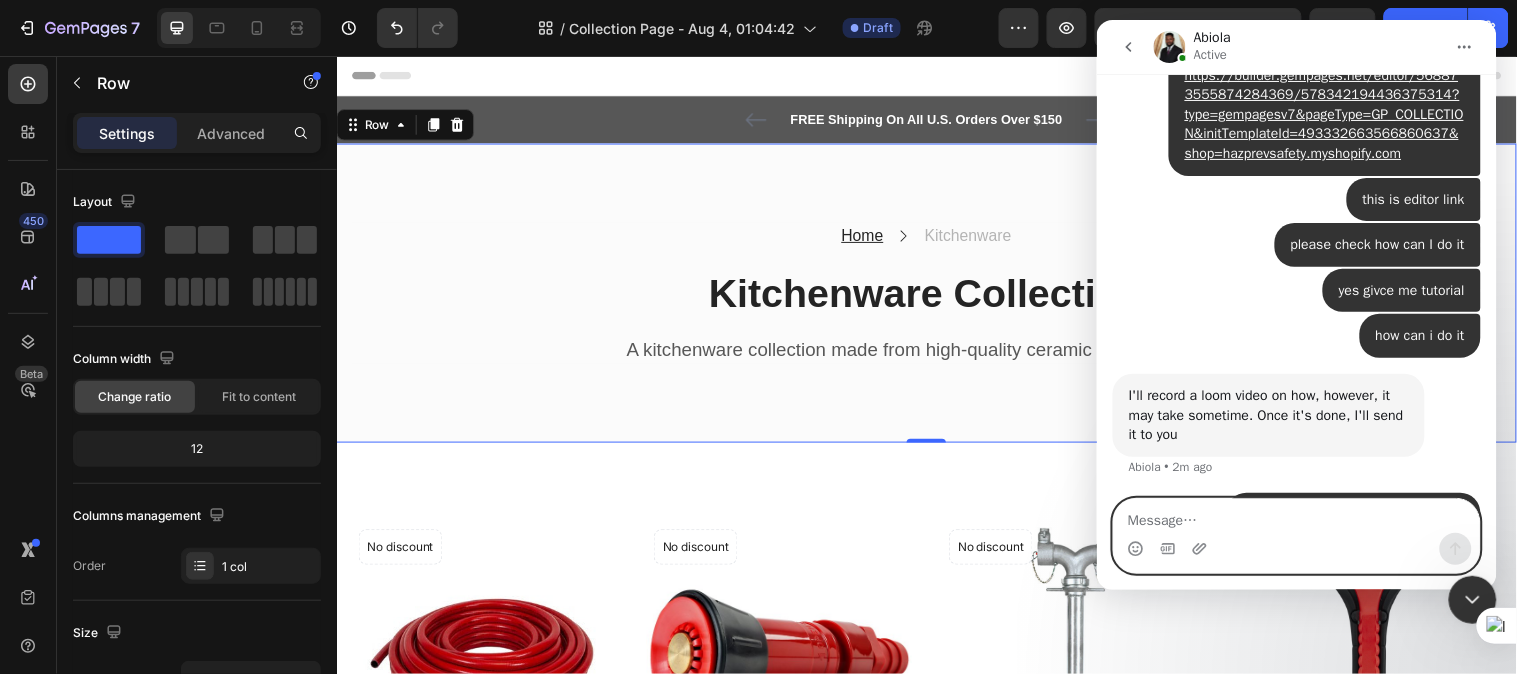 click at bounding box center (1296, 515) 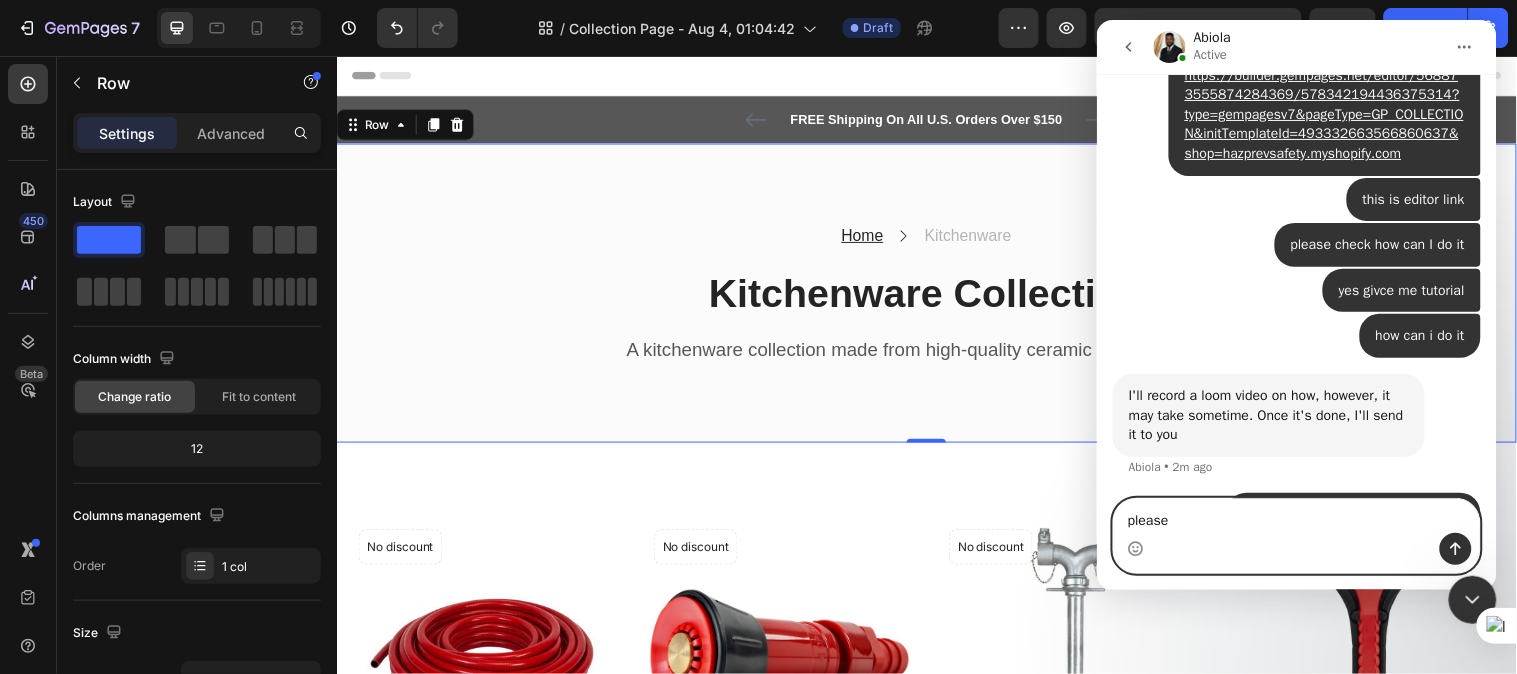 type on "please" 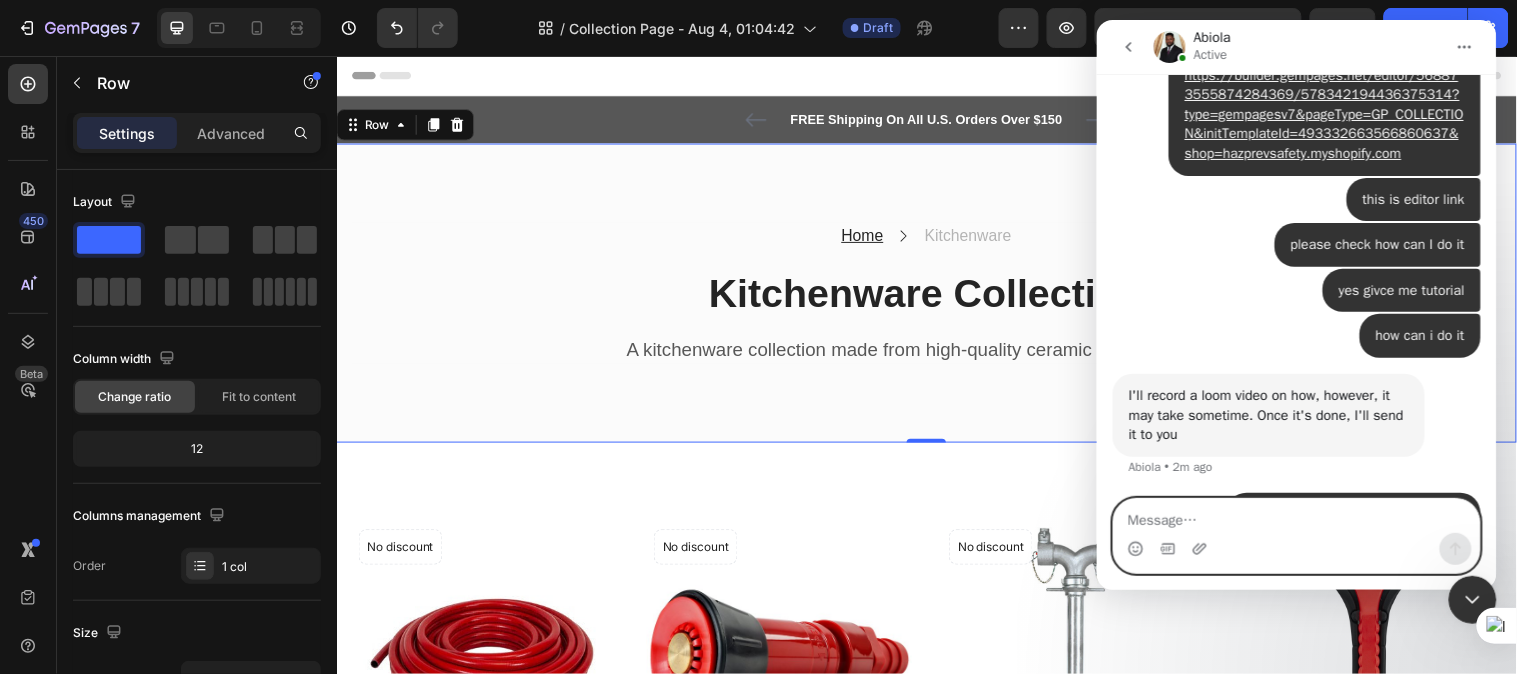 scroll, scrollTop: 5546, scrollLeft: 0, axis: vertical 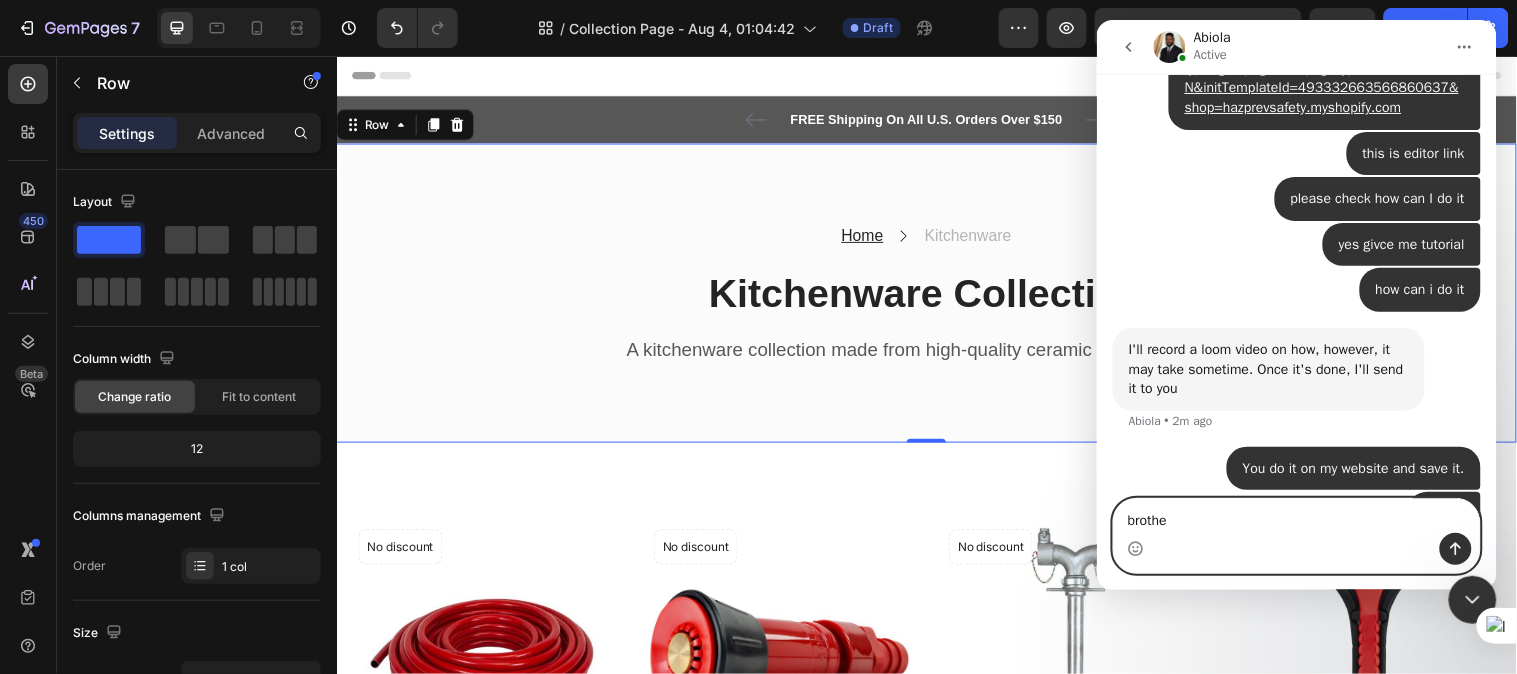 type on "brother" 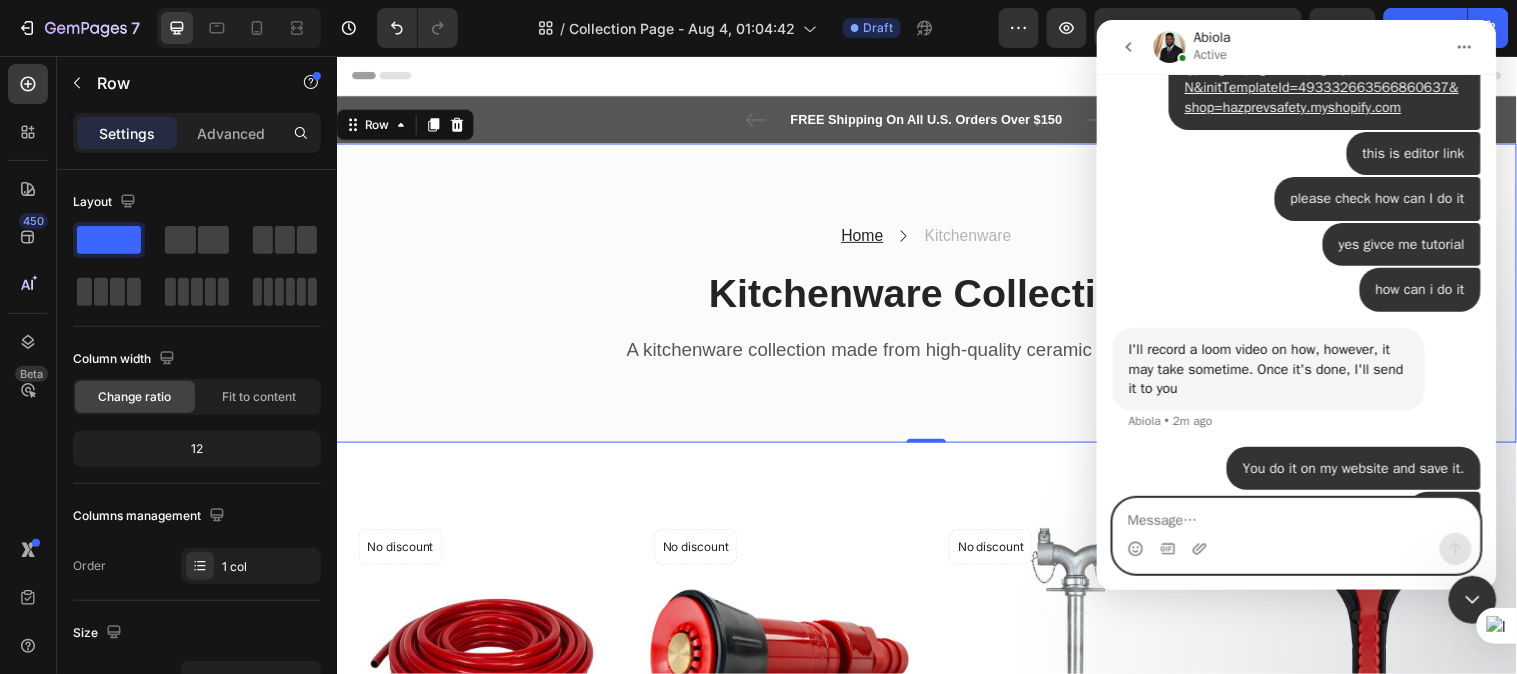 scroll, scrollTop: 5592, scrollLeft: 0, axis: vertical 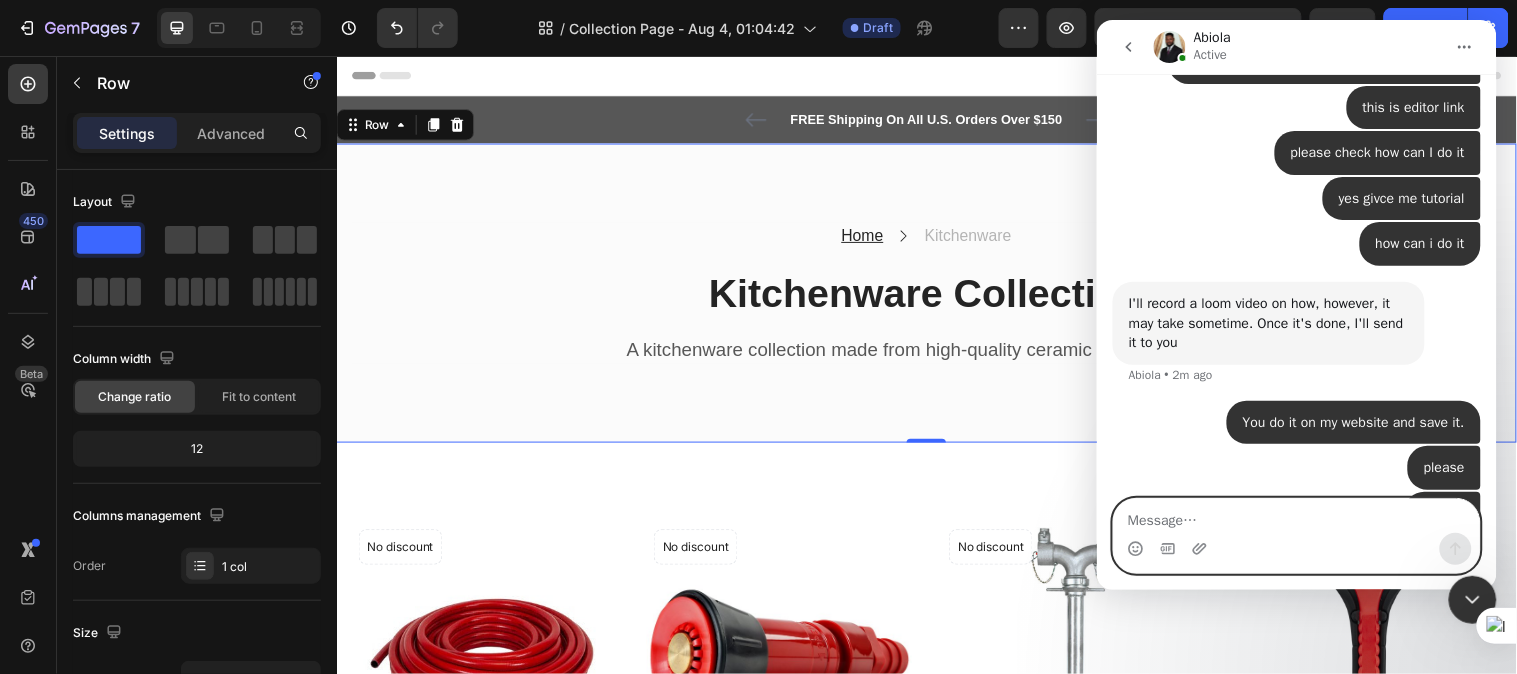 paste on "You can do this on my website since you have access." 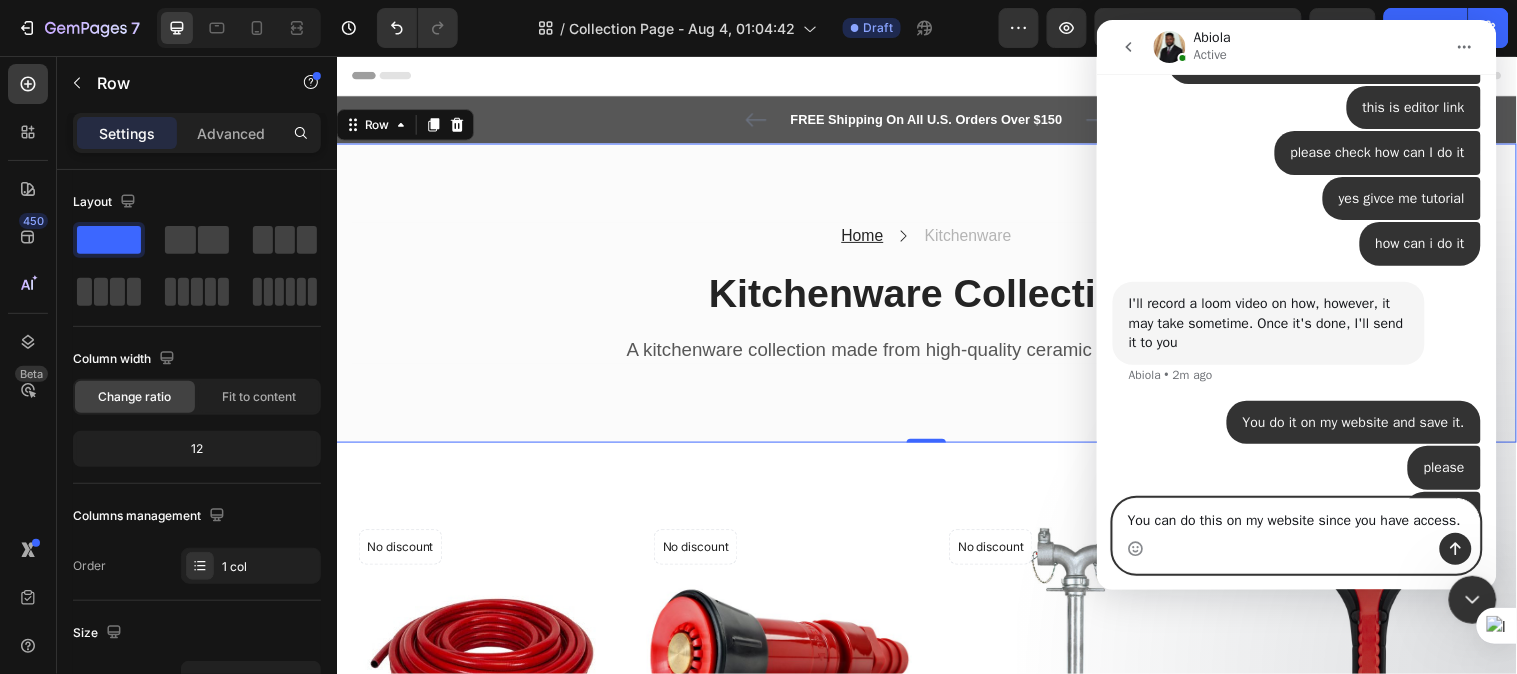 type on "You can do this on my website since you have access." 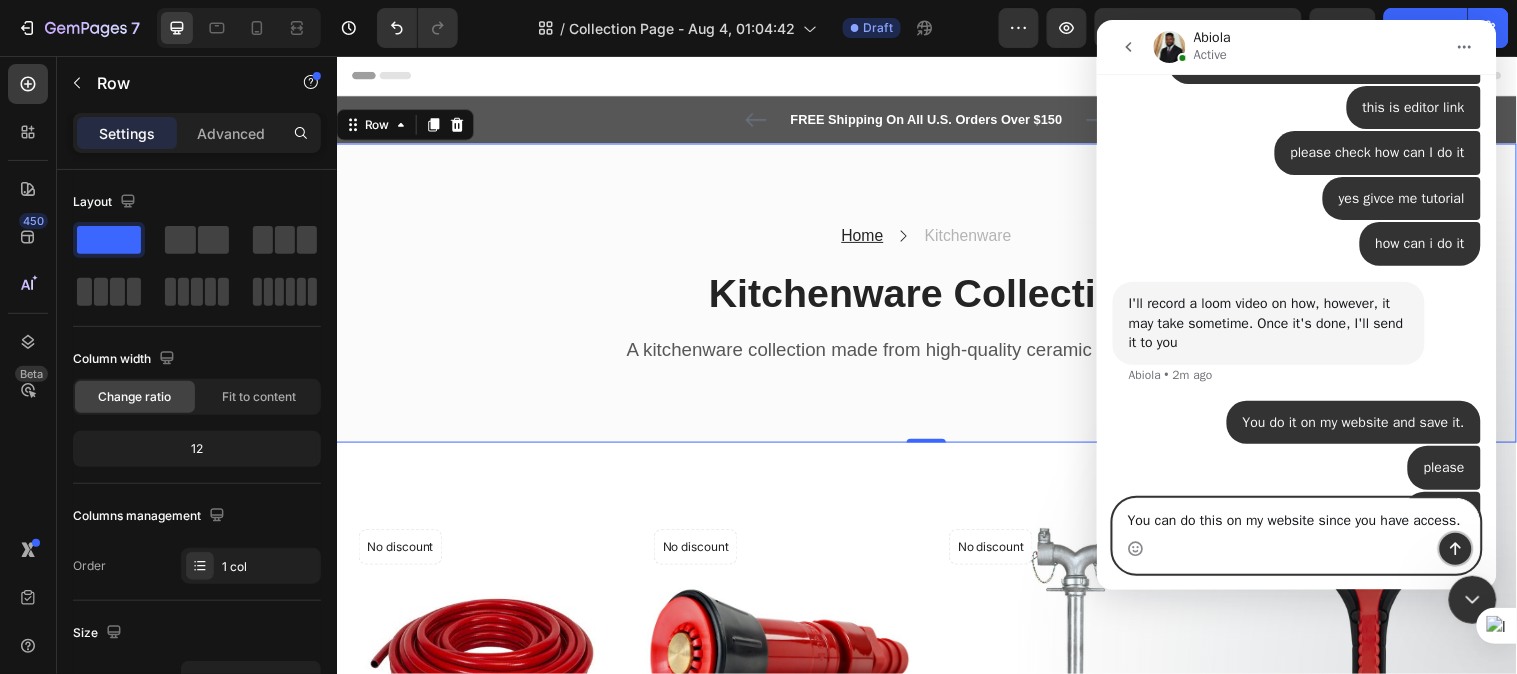 click at bounding box center (1455, 548) 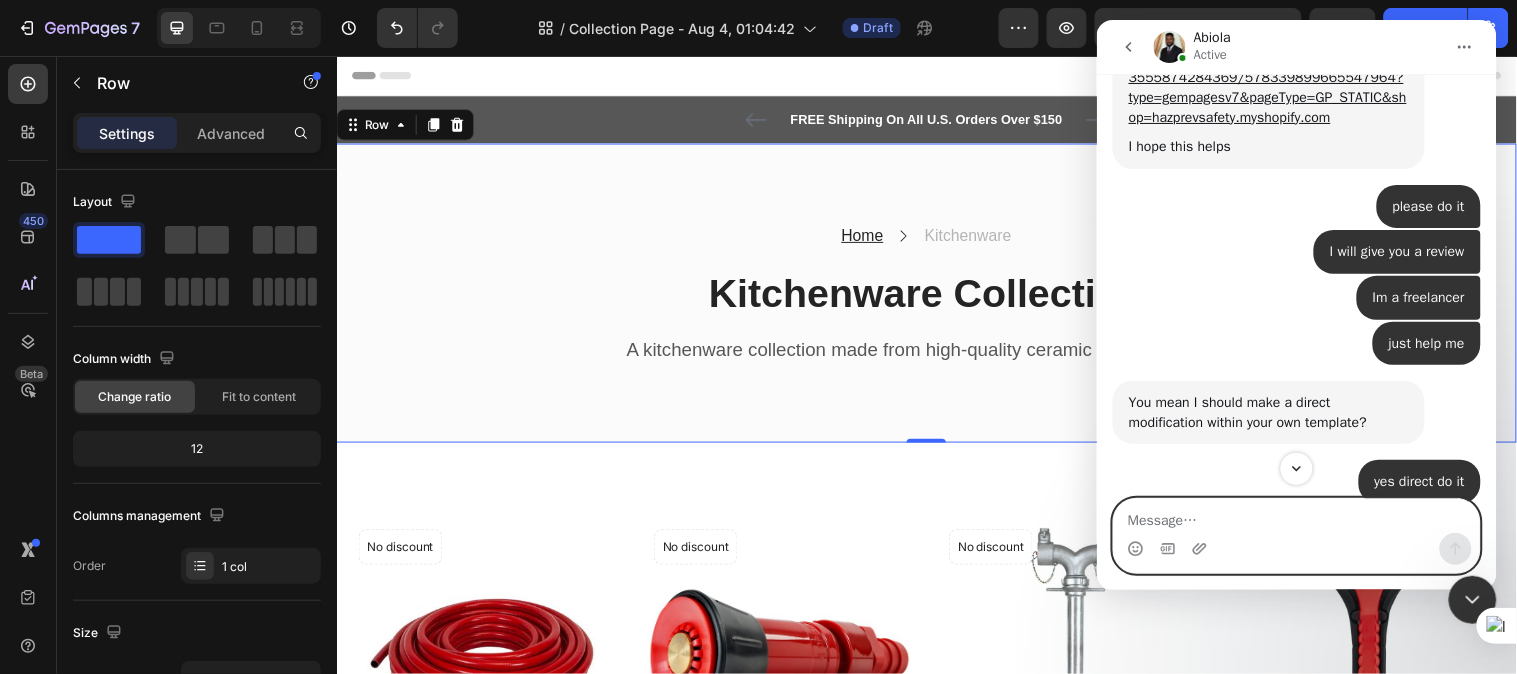 scroll, scrollTop: 3583, scrollLeft: 0, axis: vertical 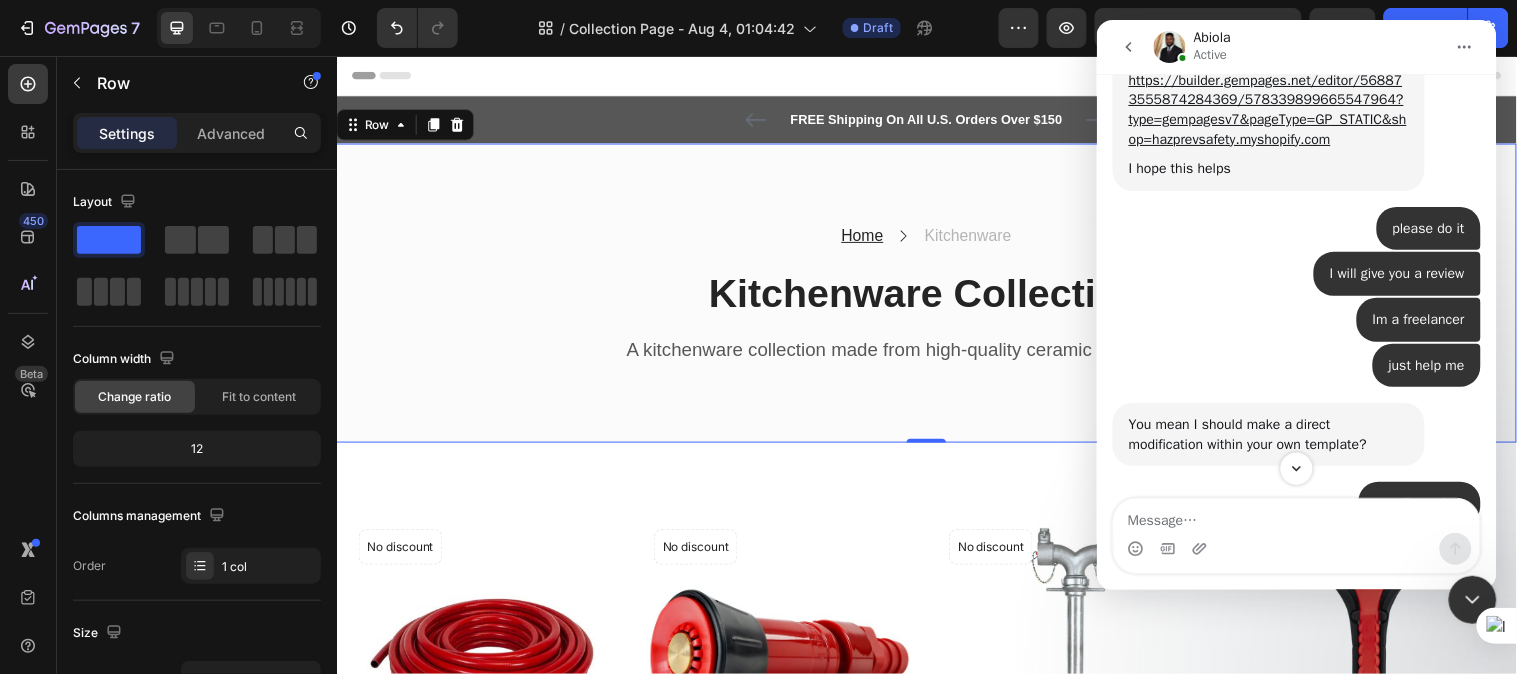 click on "I will give you a review" at bounding box center [1396, 273] 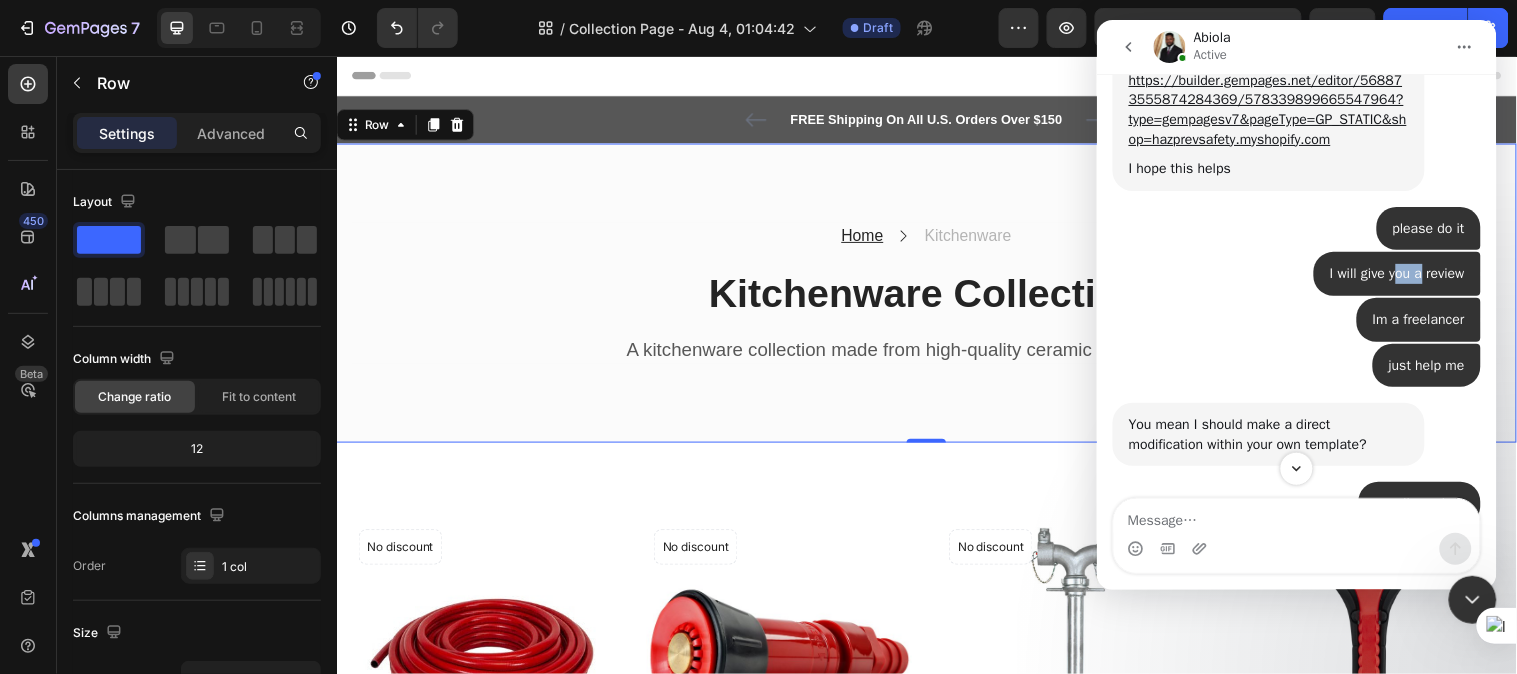 click on "I will give you a review" at bounding box center (1396, 273) 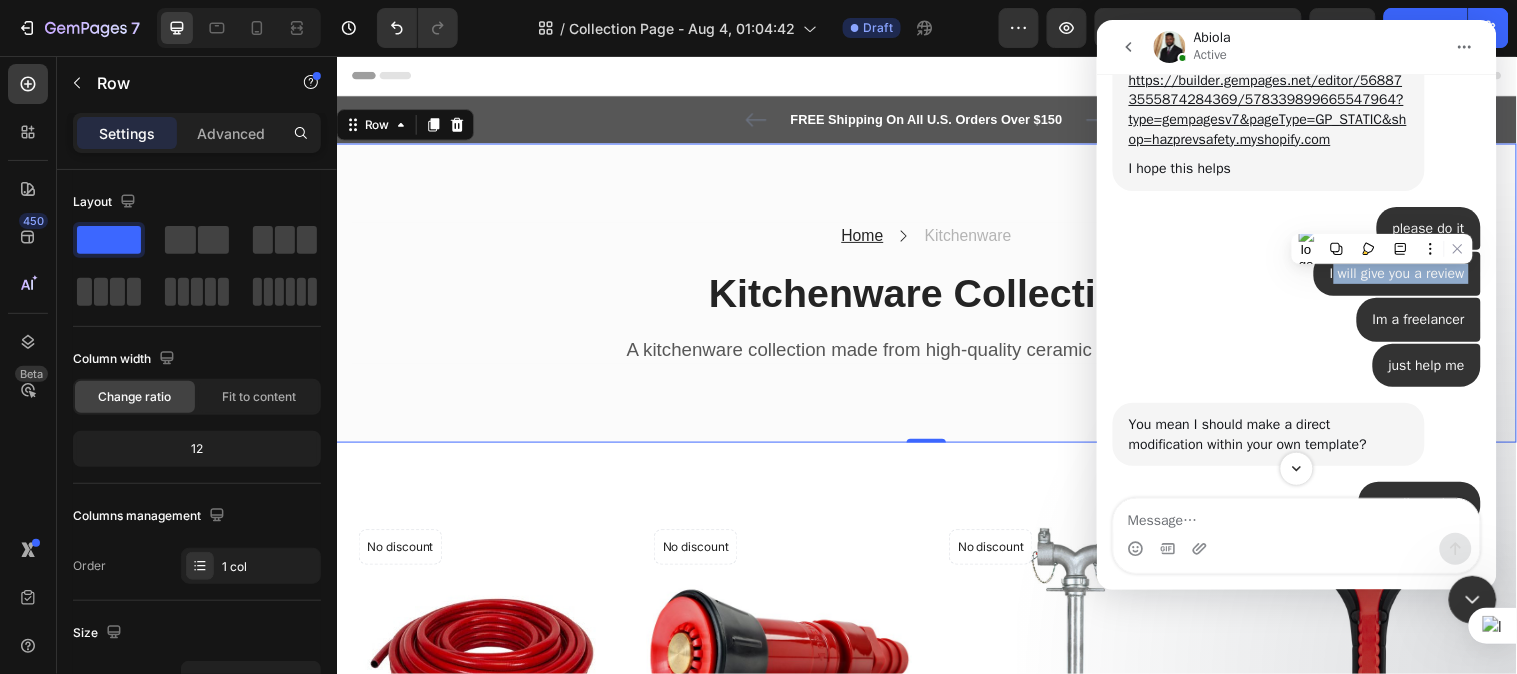 click on "I will give you a review" at bounding box center [1396, 273] 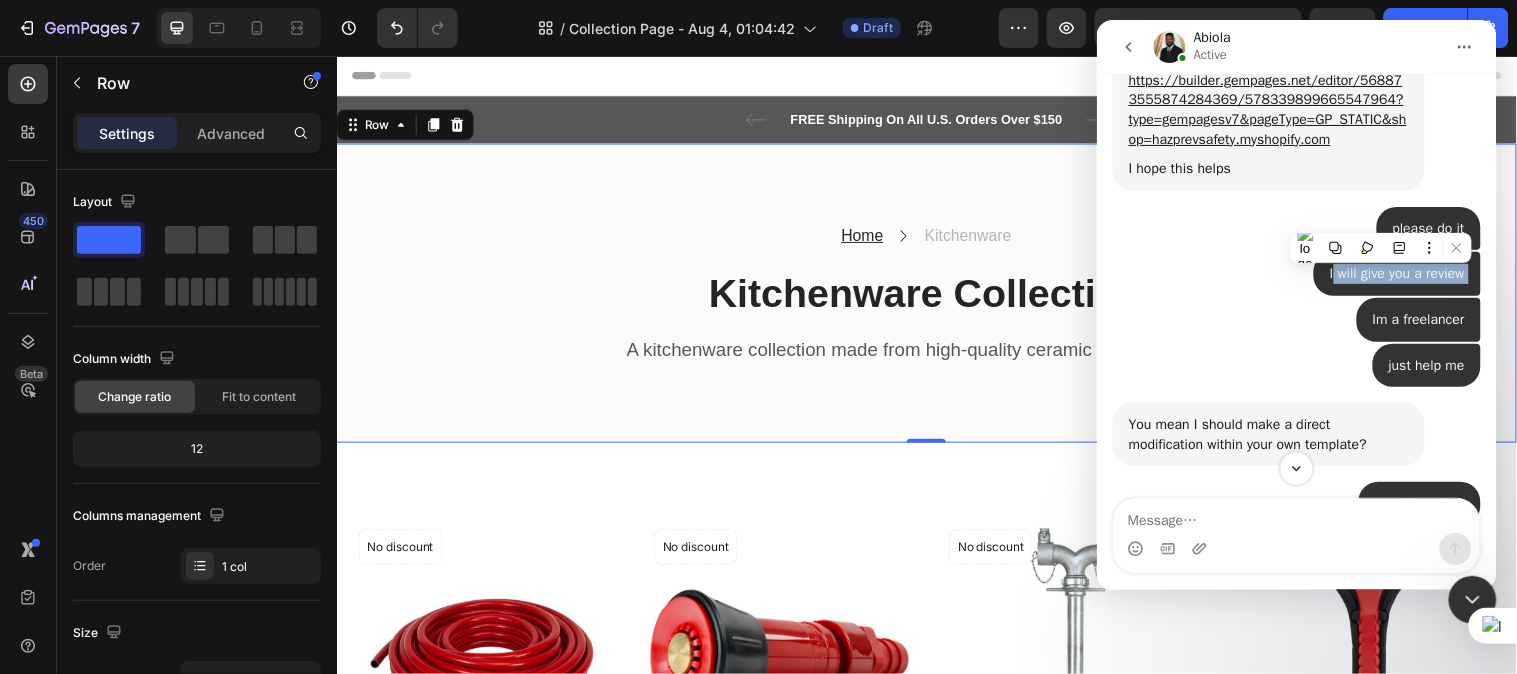 copy on "I will give you a review" 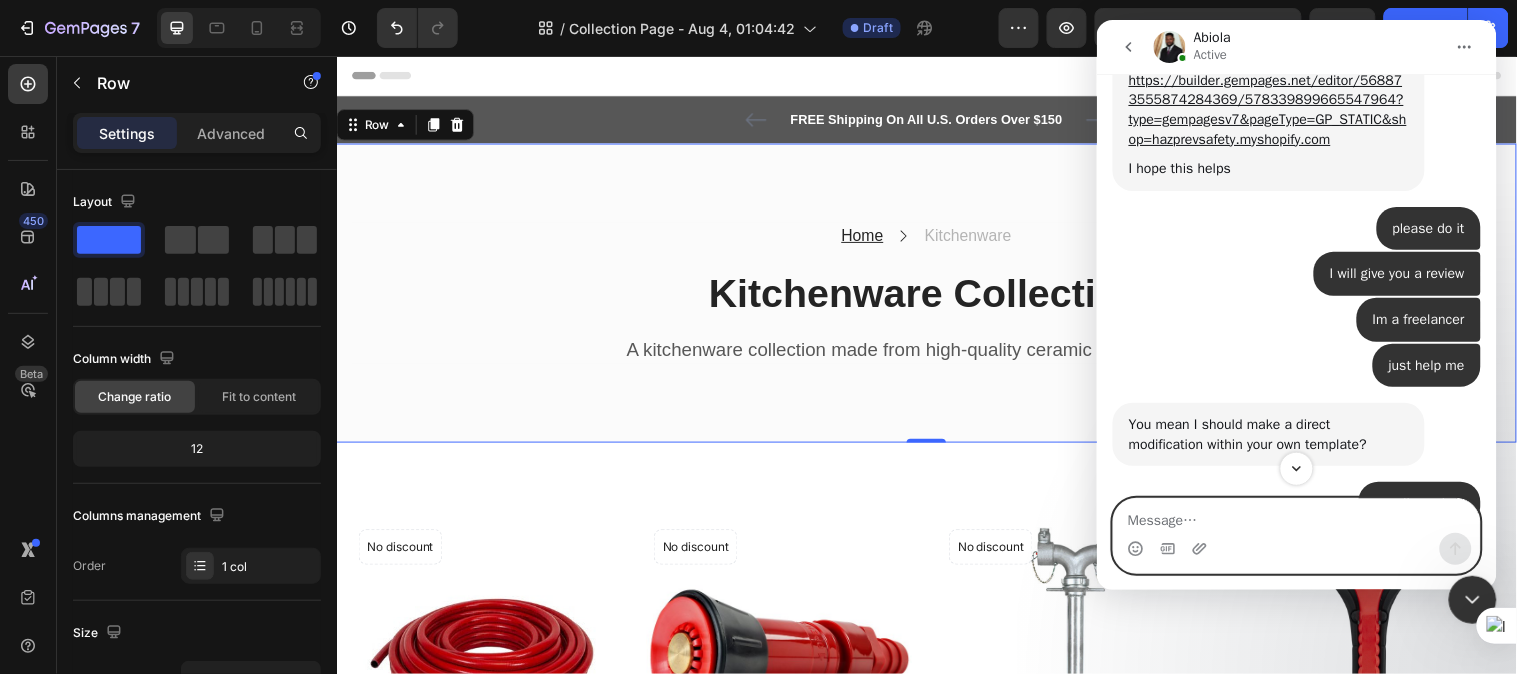 paste on "I will give you a review" 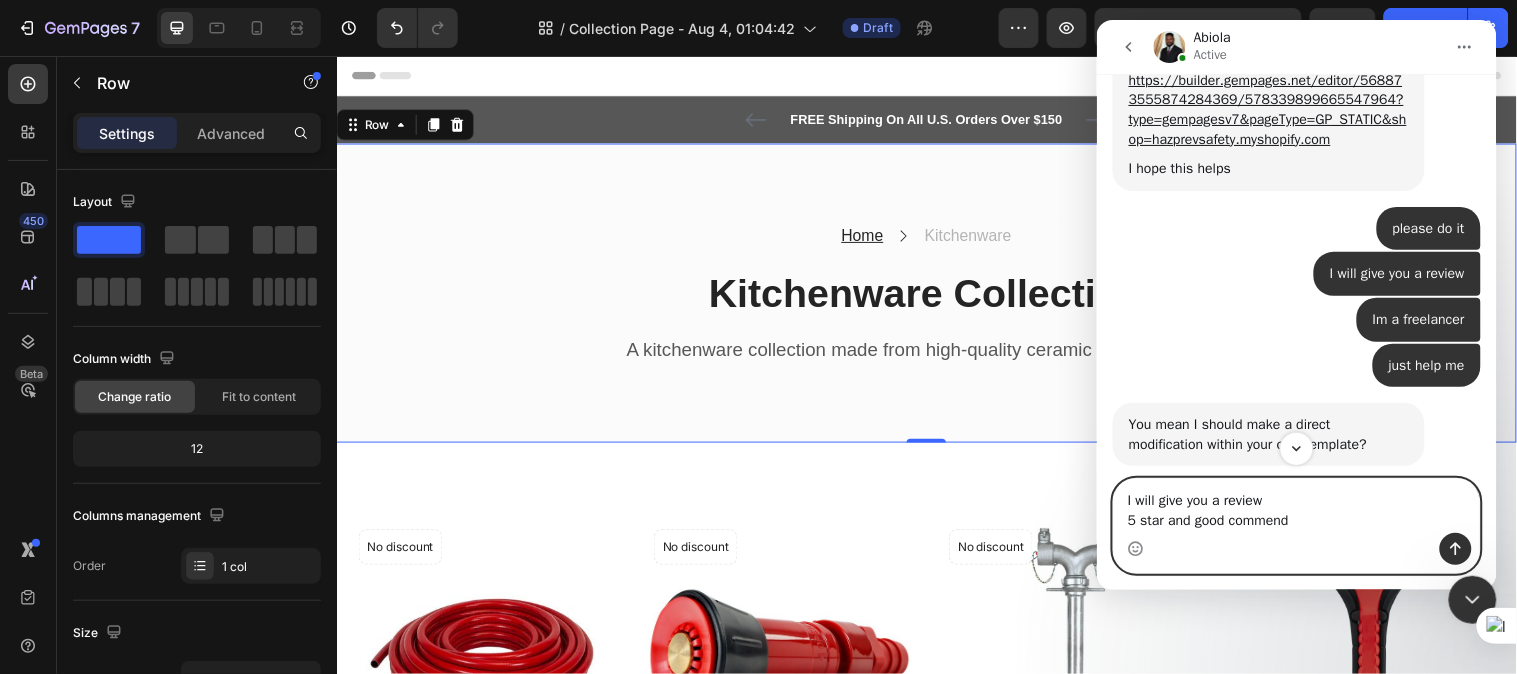 type on "I will give you a review
5 star and good commend" 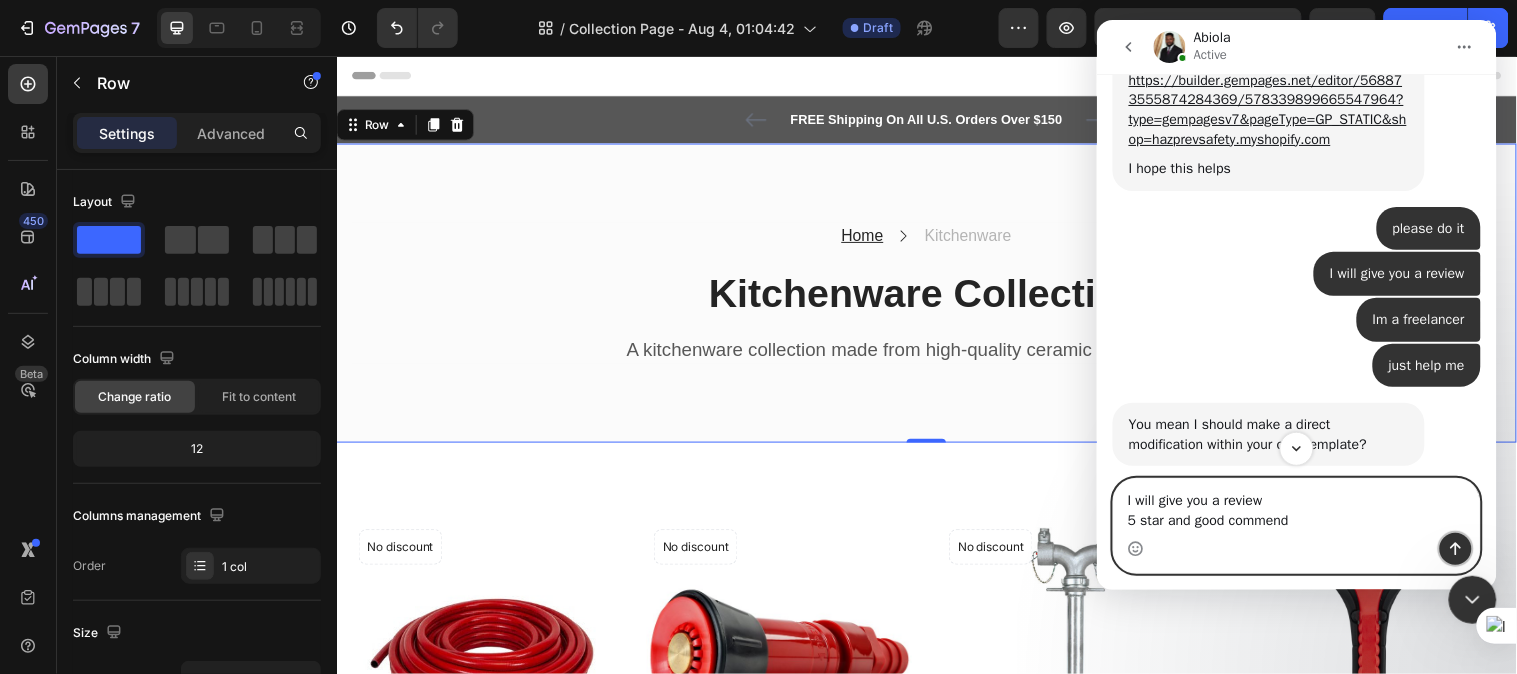 click 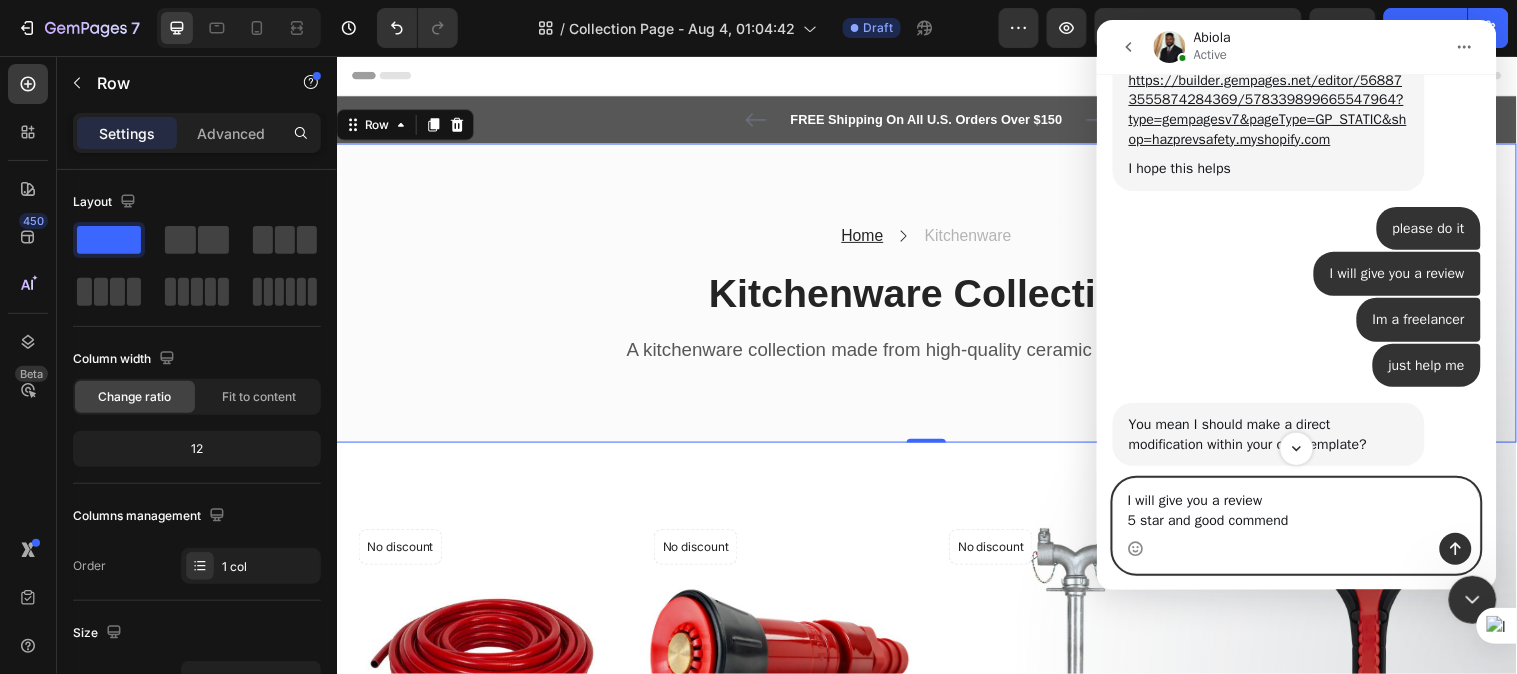 type 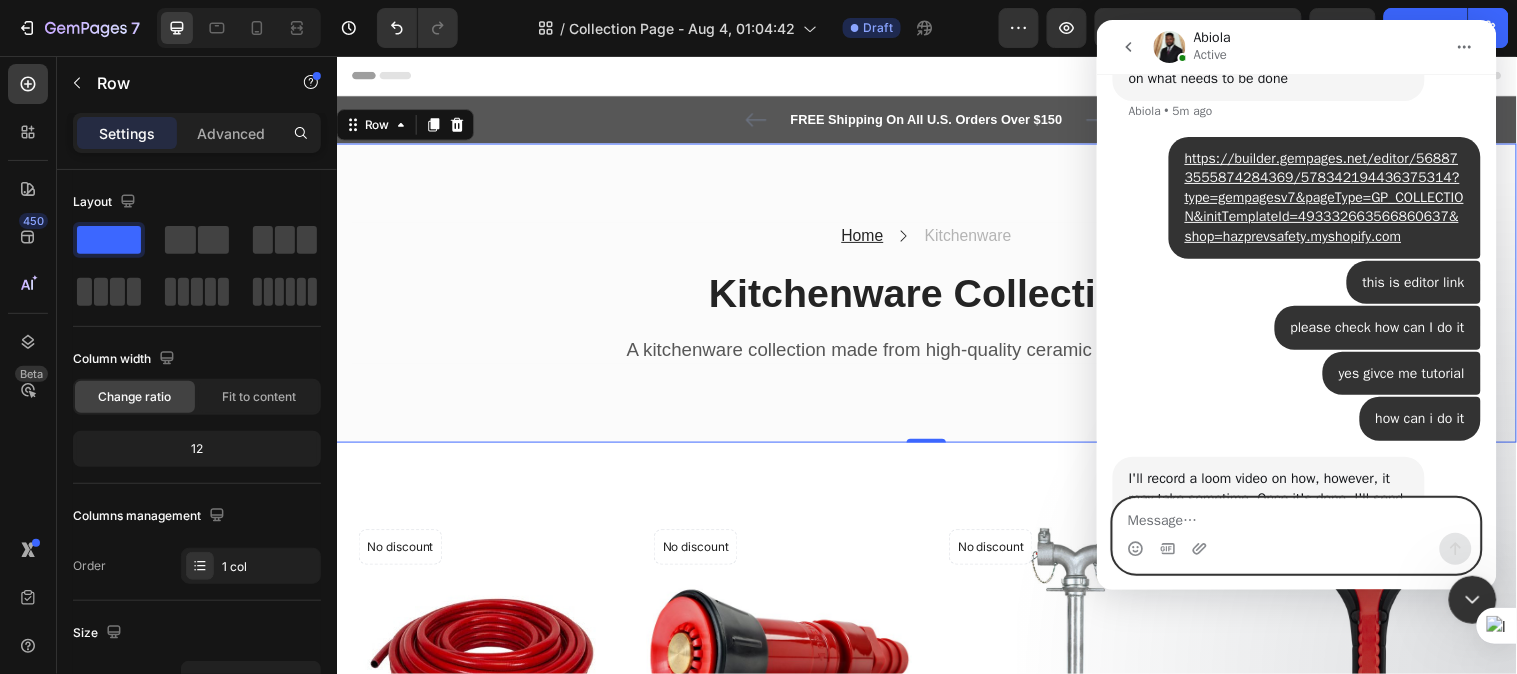 scroll, scrollTop: 5722, scrollLeft: 0, axis: vertical 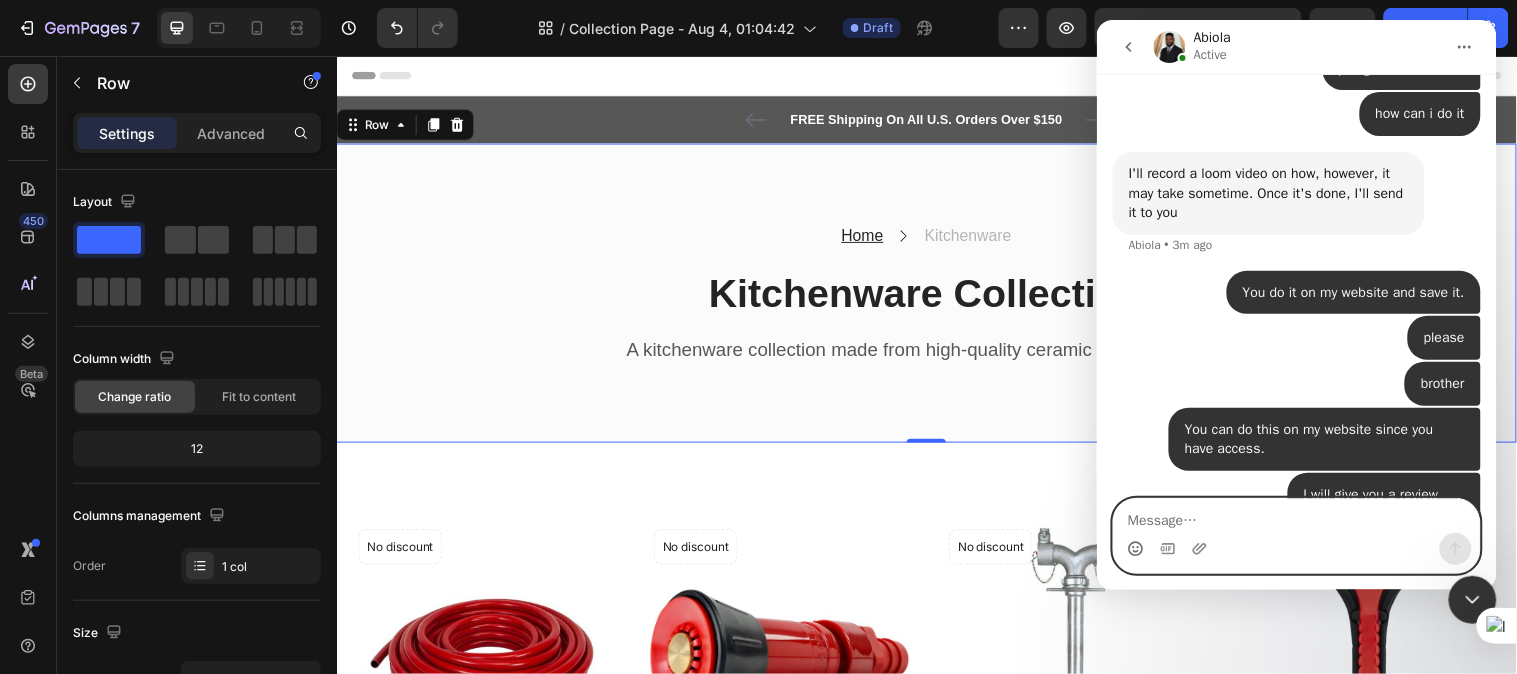 click 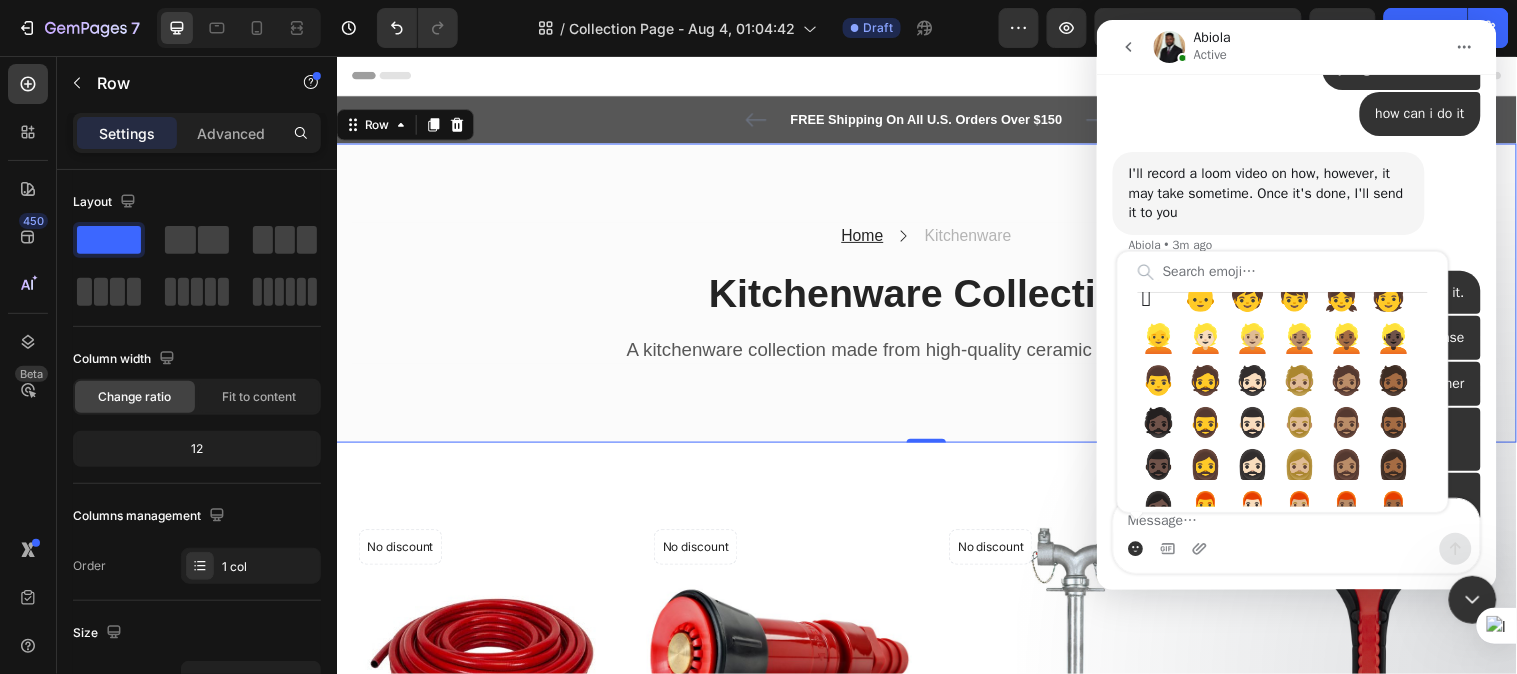 scroll, scrollTop: 1777, scrollLeft: 0, axis: vertical 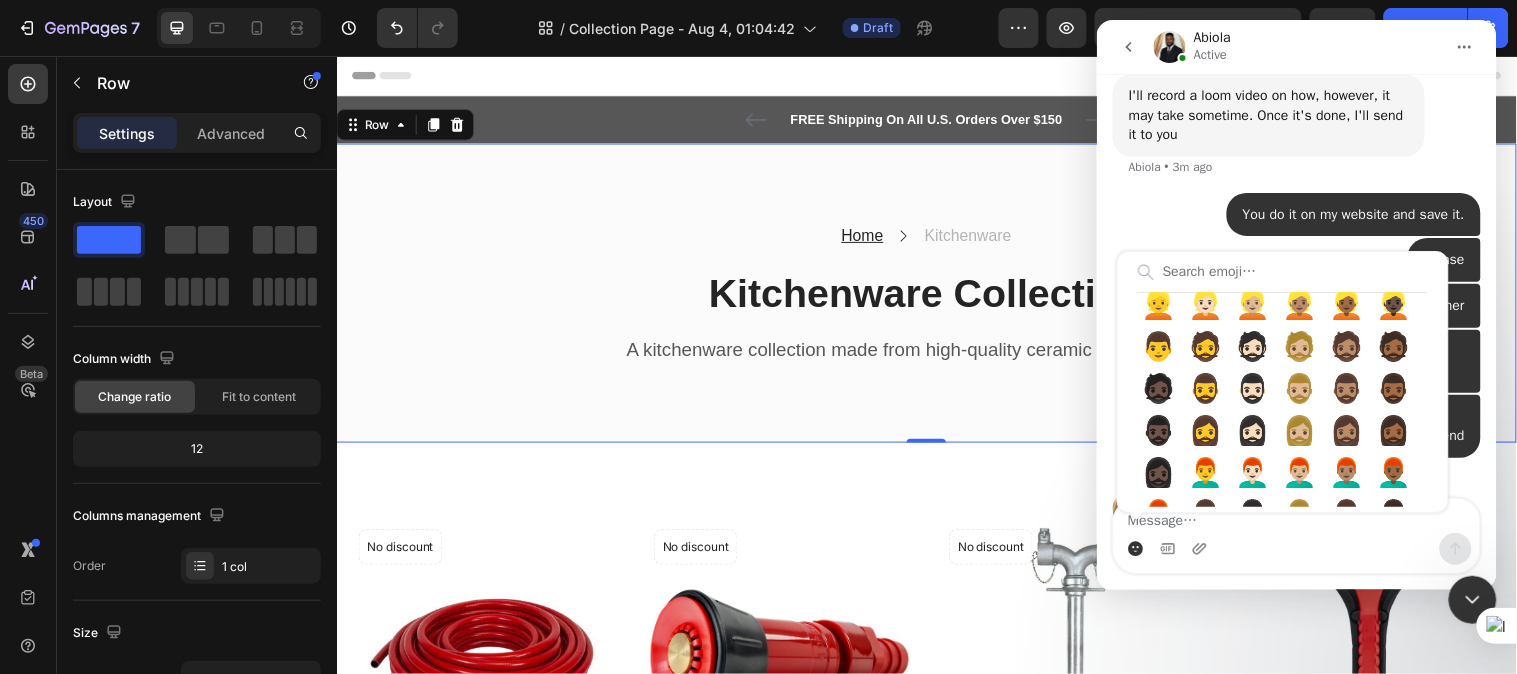 click on "I will give you a review 5 star and good commend" at bounding box center (1383, 425) 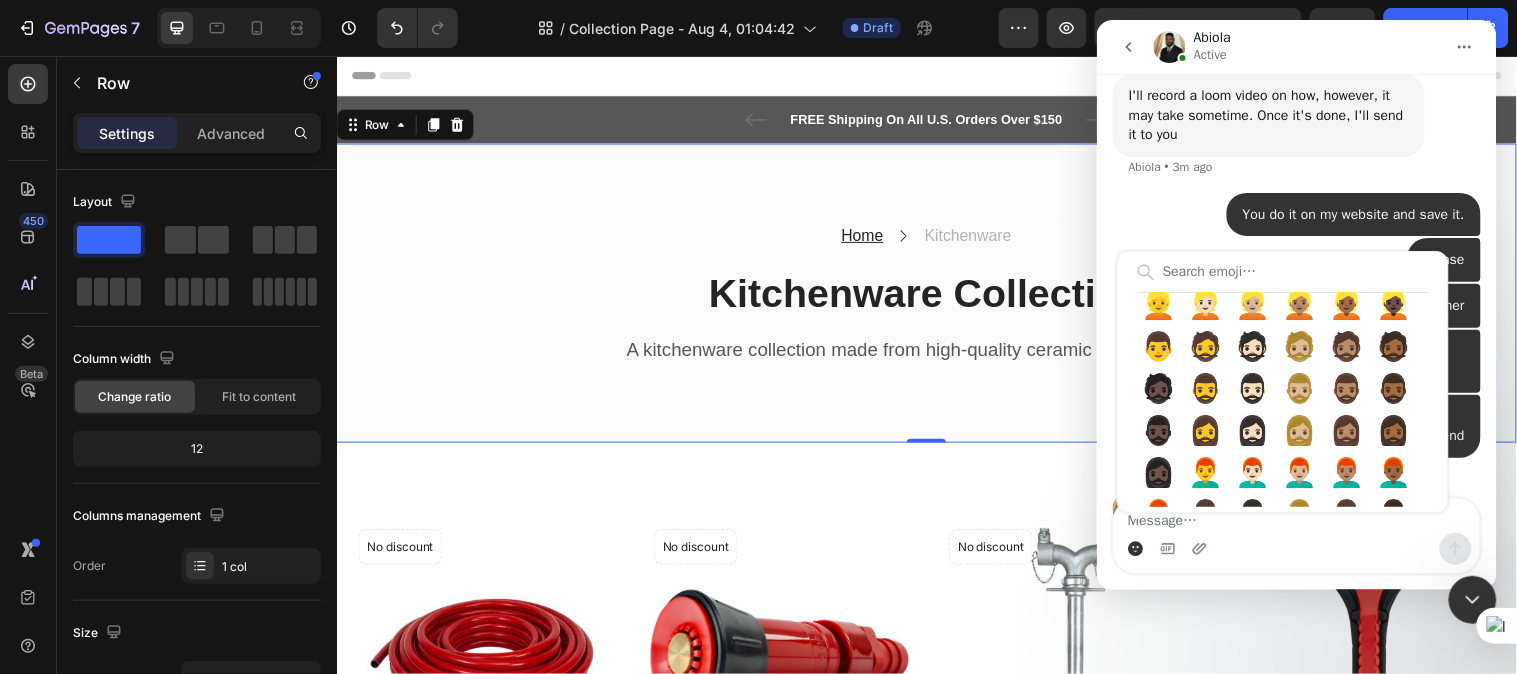 click on "I will give you a review 5 star and good commend" at bounding box center [1383, 425] 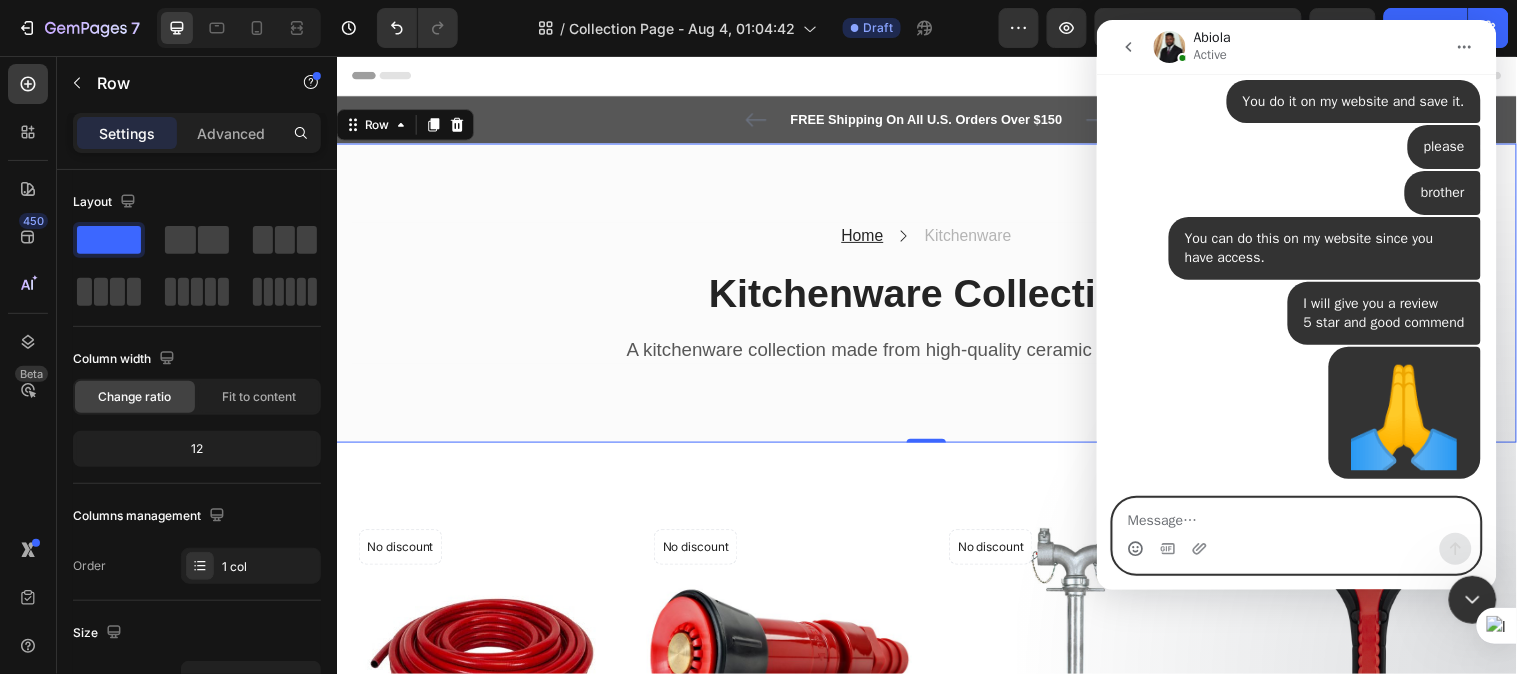 scroll, scrollTop: 5933, scrollLeft: 0, axis: vertical 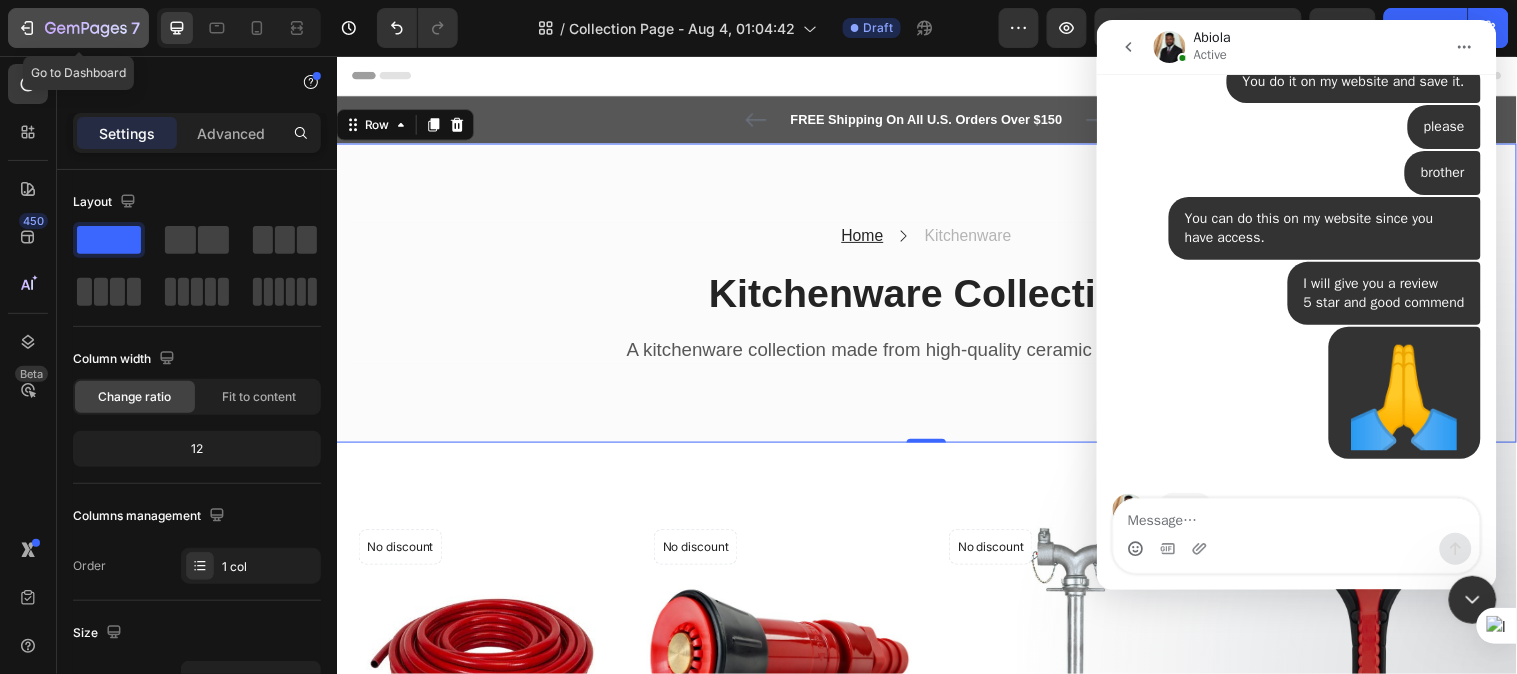 click 